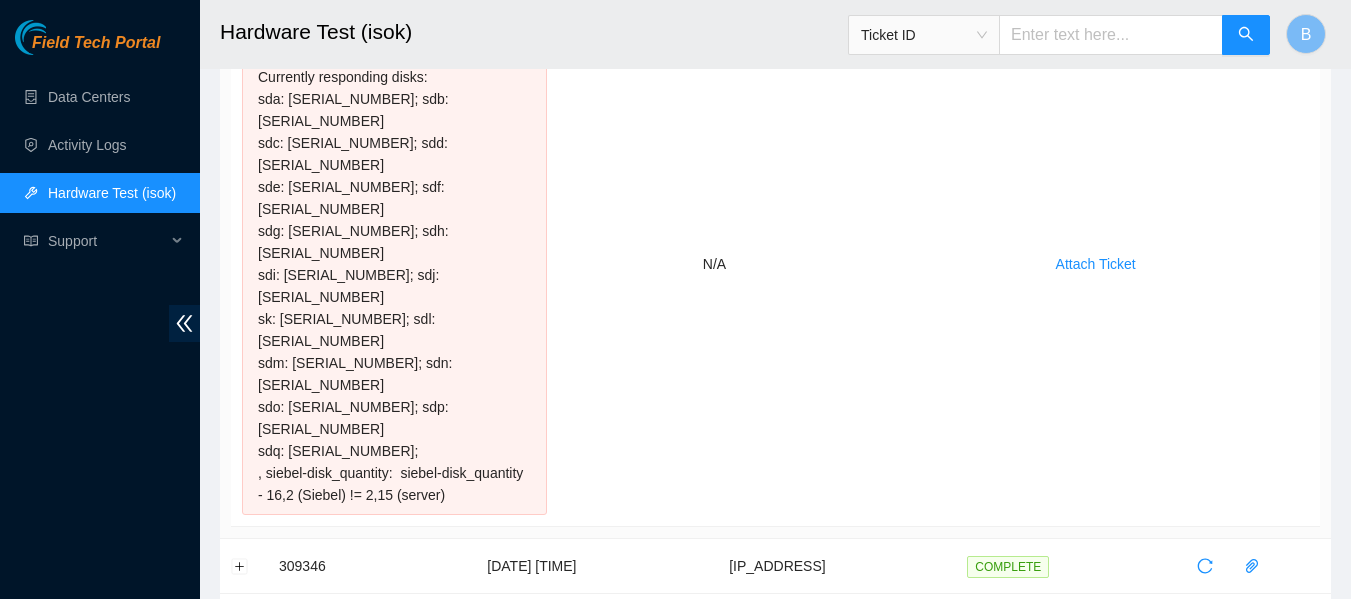 scroll, scrollTop: 508, scrollLeft: 0, axis: vertical 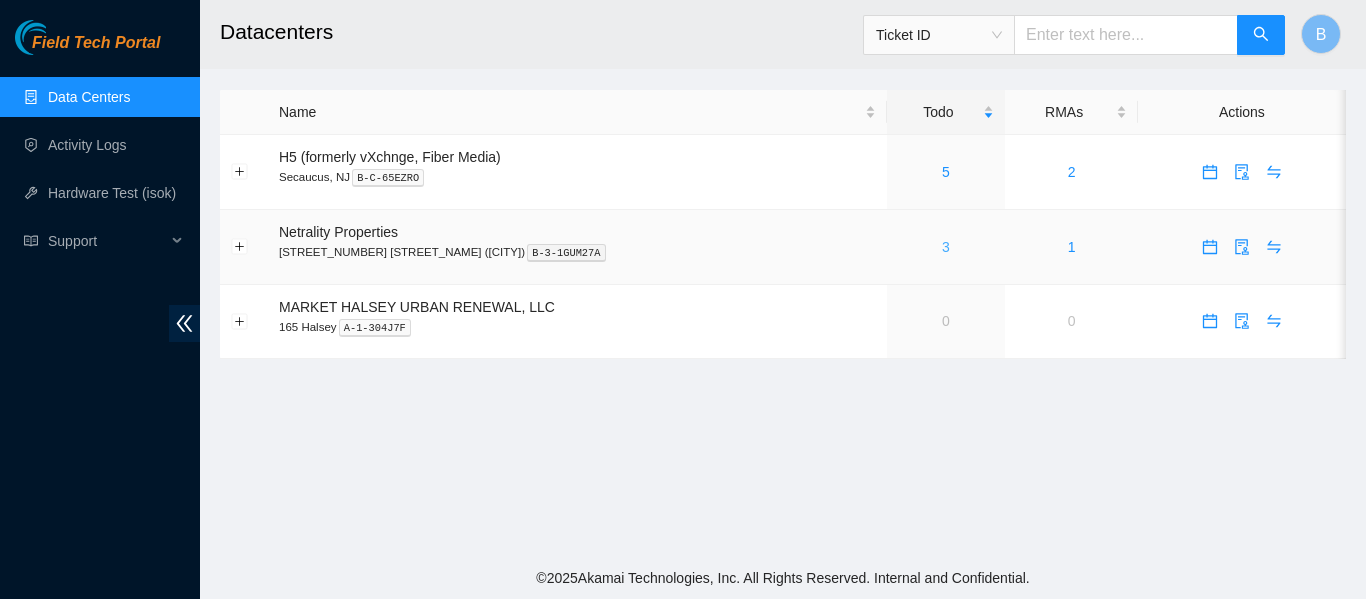 click on "3" at bounding box center [946, 247] 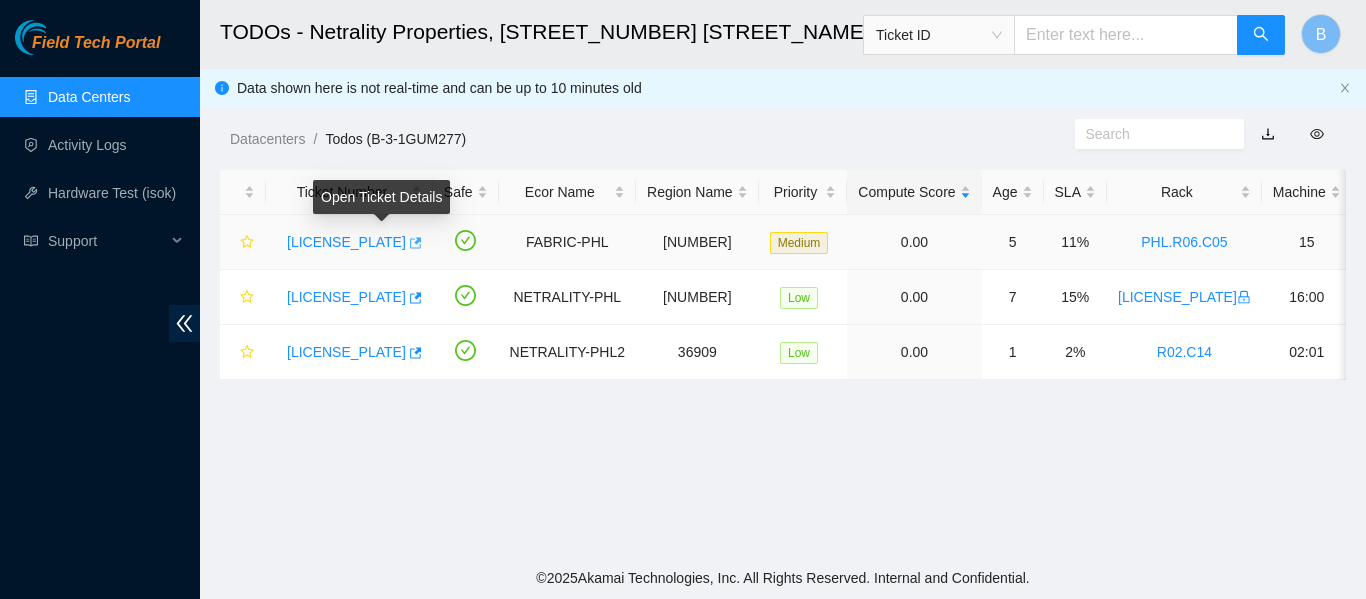 click 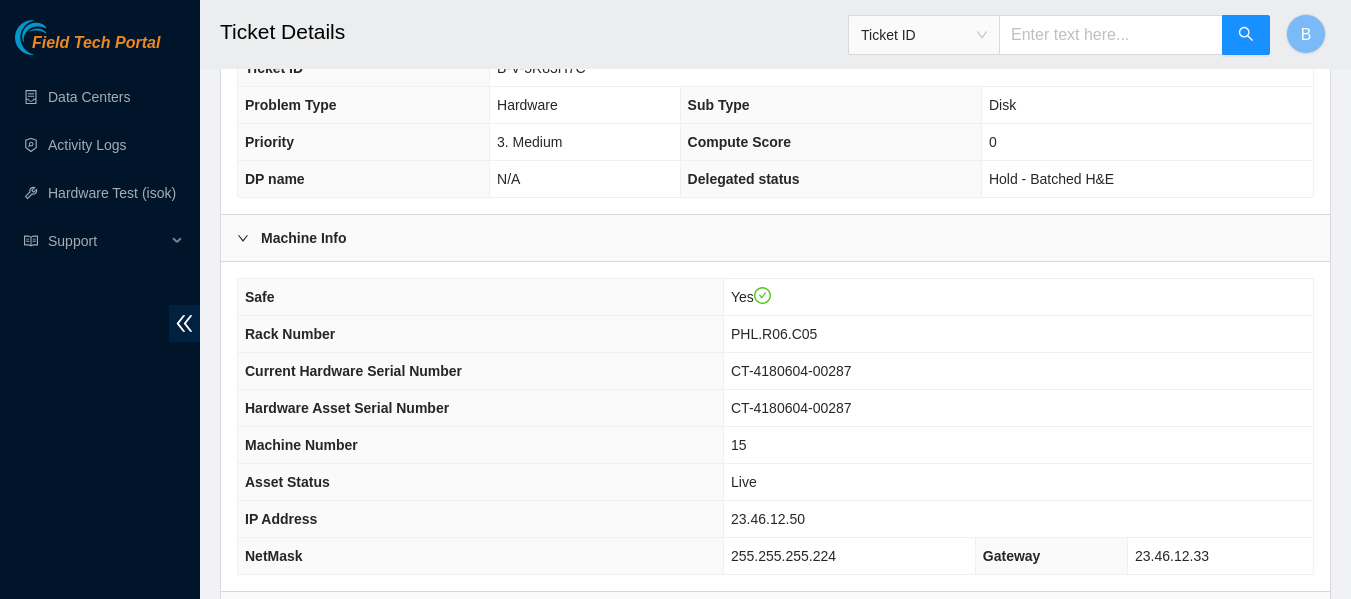 scroll, scrollTop: 780, scrollLeft: 0, axis: vertical 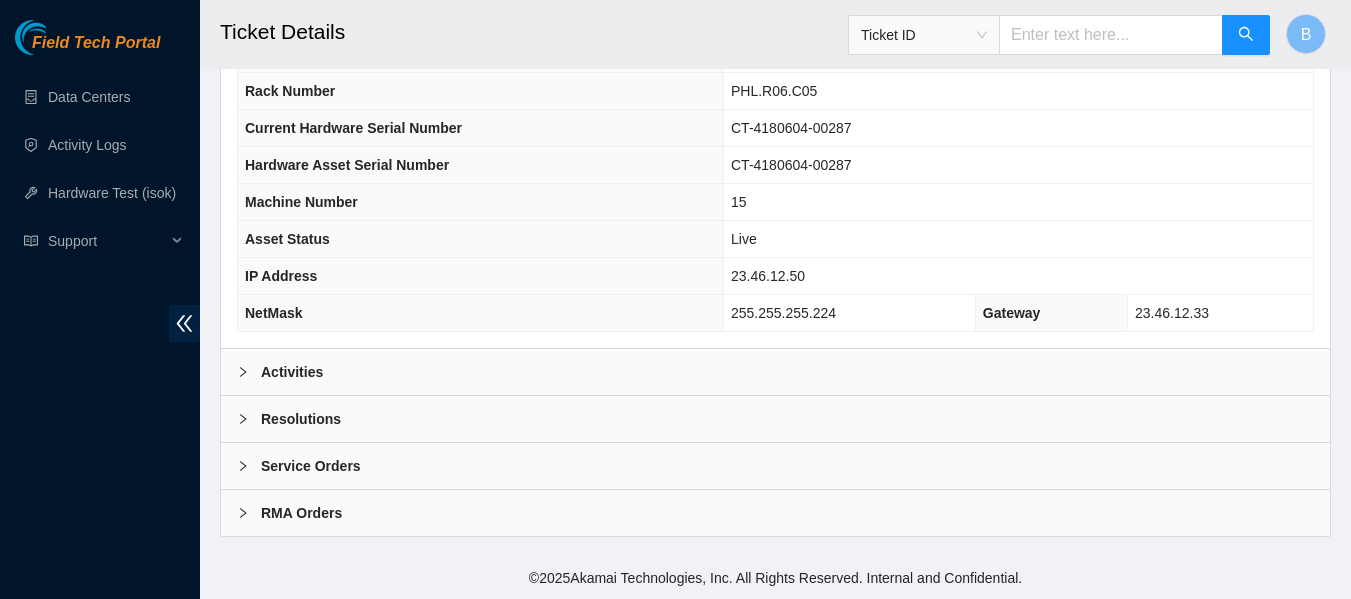 click on "Activities" at bounding box center (775, 372) 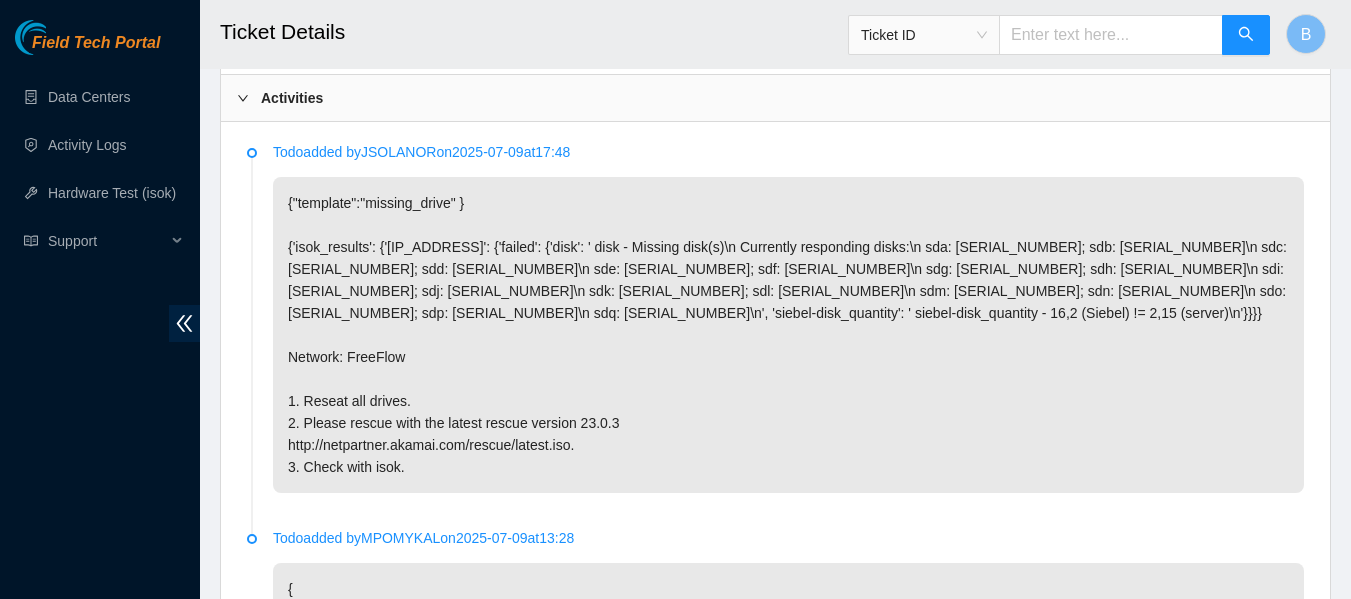 scroll, scrollTop: 1053, scrollLeft: 0, axis: vertical 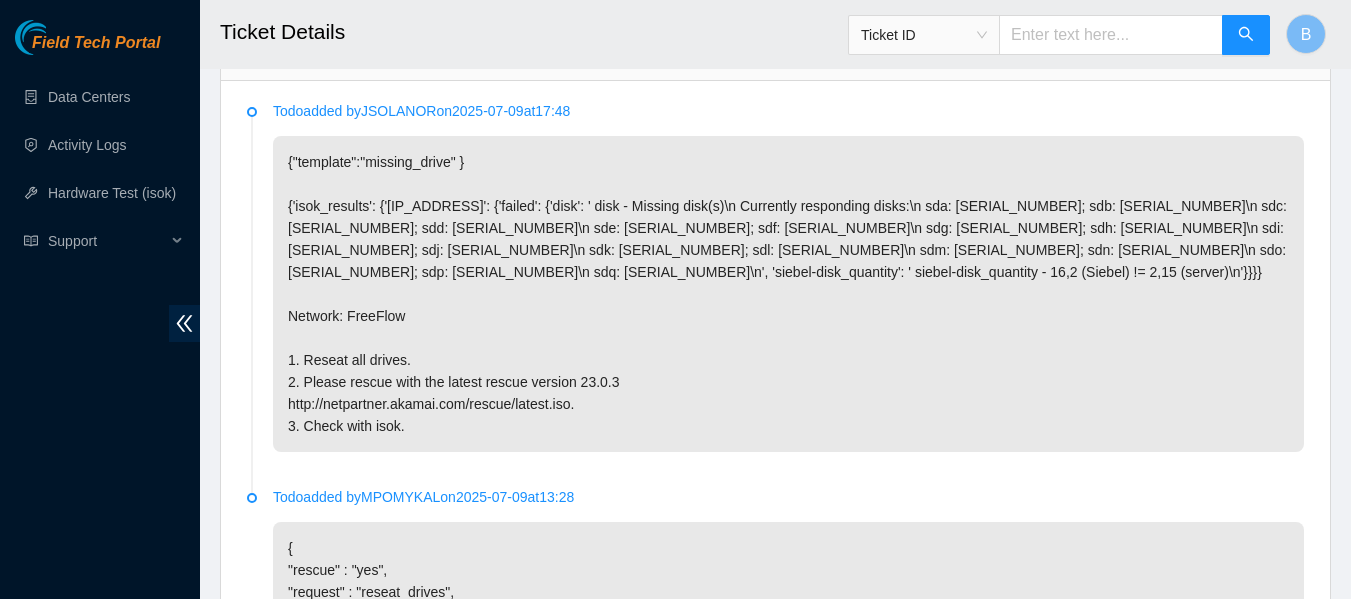 click on "{"template":"missing_drive" }
{'isok_results': {'23.46.12.50': {'failed': {'disk': '           disk - Missing disk(s)\n                  Currently responding disks:\n                  sda: BTYS814101CF240AGN; sdb: BTYS814101B3240AGN\n                  sdc: ZC15ZJKQ; sdd: ZC15ZJDM\n                  sde: ZC1ARPE6; sdf: ZC15ZLS1\n                  sdg: ZC15ZJJW; sdh: ZC15ZVTX\n                  sdi: ZC15ZJSJ; sdj: ZC15ZJPQ\n                  sdk: ZC1605G4; sdl: ZC15ZJLC\n                  sdm: ZC15ZJP5; sdn: ZC15ZNY9\n                  sdo: ZC15ZJ5E; sdp: ZC15ZJC4\n                  sdq: ZC15ZJ7D; \n', 'siebel-disk_quantity': ' siebel-disk_quantity - 16,2 (Siebel) != 2,15 (server)\n'}}}}
Network: FreeFlow
1. Reseat all drives.
2. Please rescue with the latest rescue version 23.0.3
http://netpartner.akamai.com/rescue/latest.iso.
3. Check with isok." at bounding box center [788, 294] 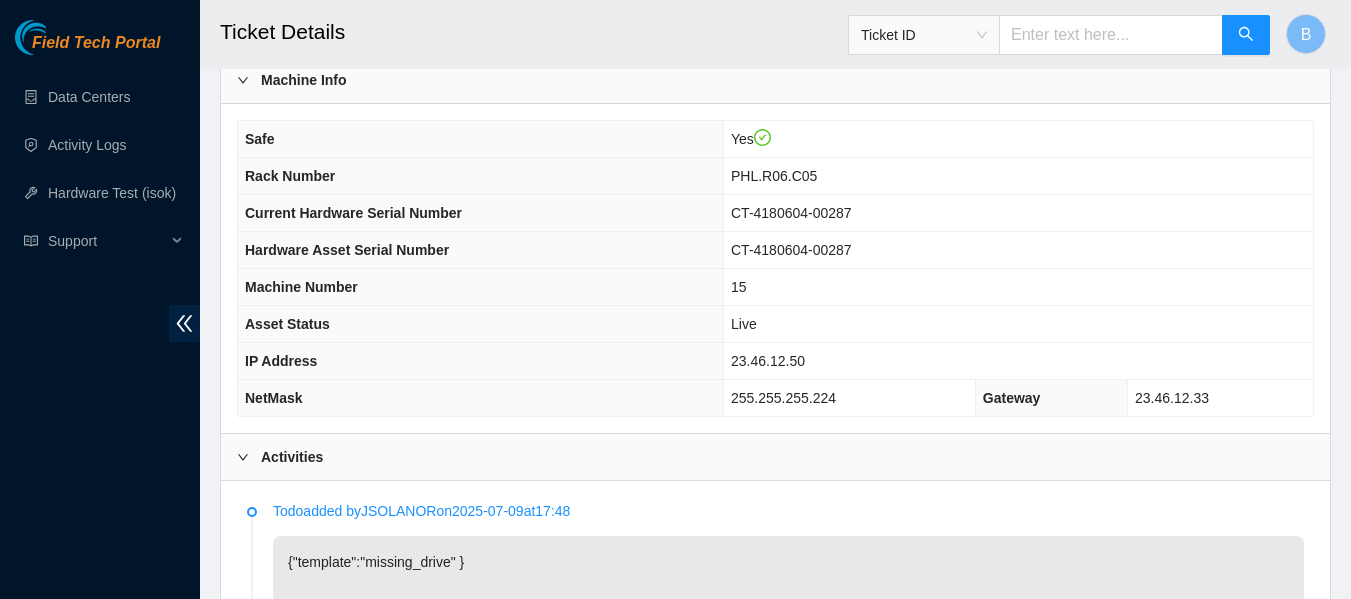 scroll, scrollTop: 694, scrollLeft: 0, axis: vertical 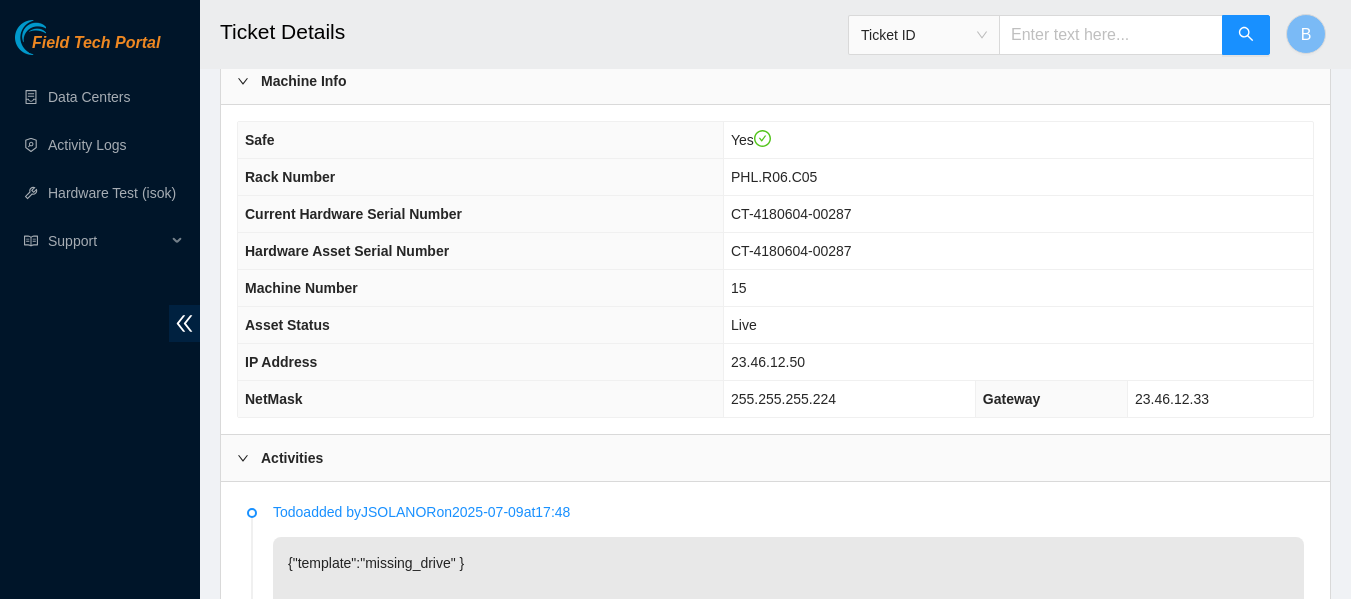 click on "[IP_ADDRESS]" at bounding box center (768, 362) 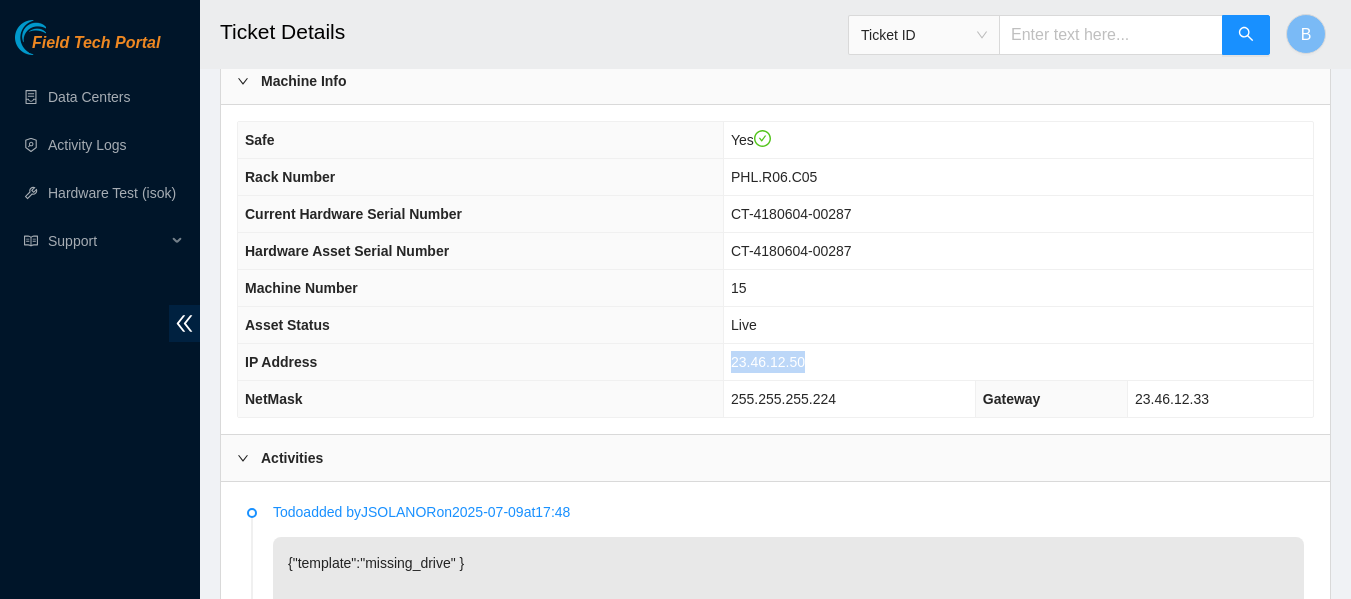 click on "[IP_ADDRESS]" at bounding box center (768, 362) 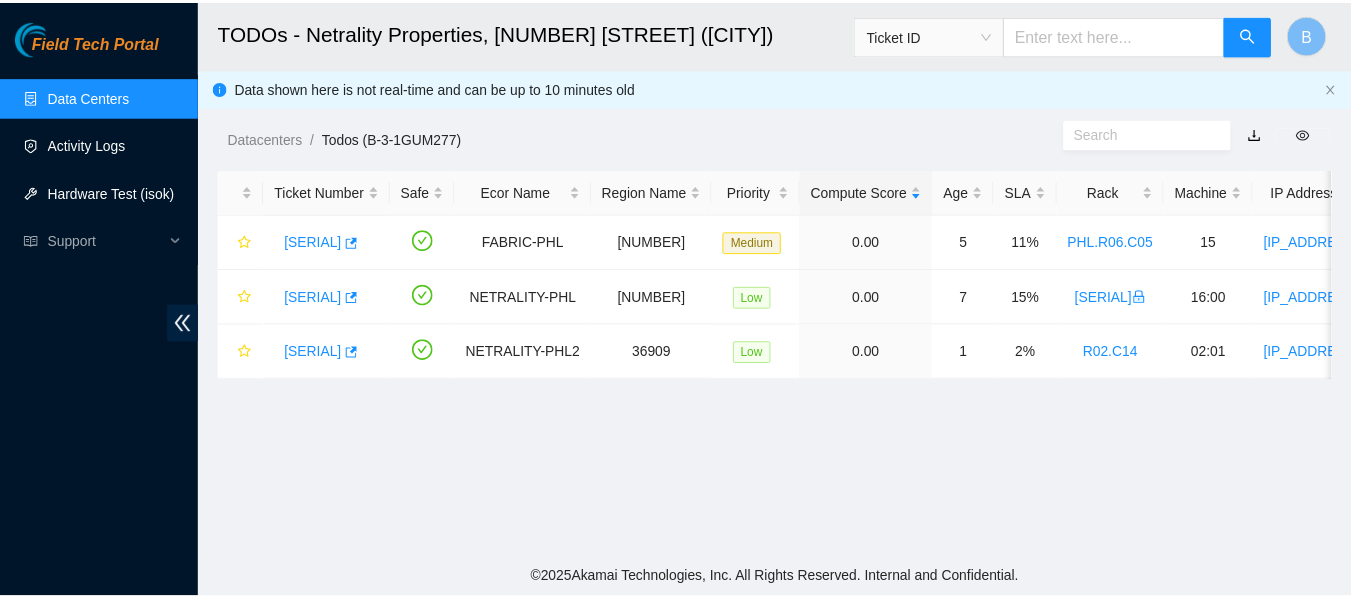 scroll, scrollTop: 0, scrollLeft: 0, axis: both 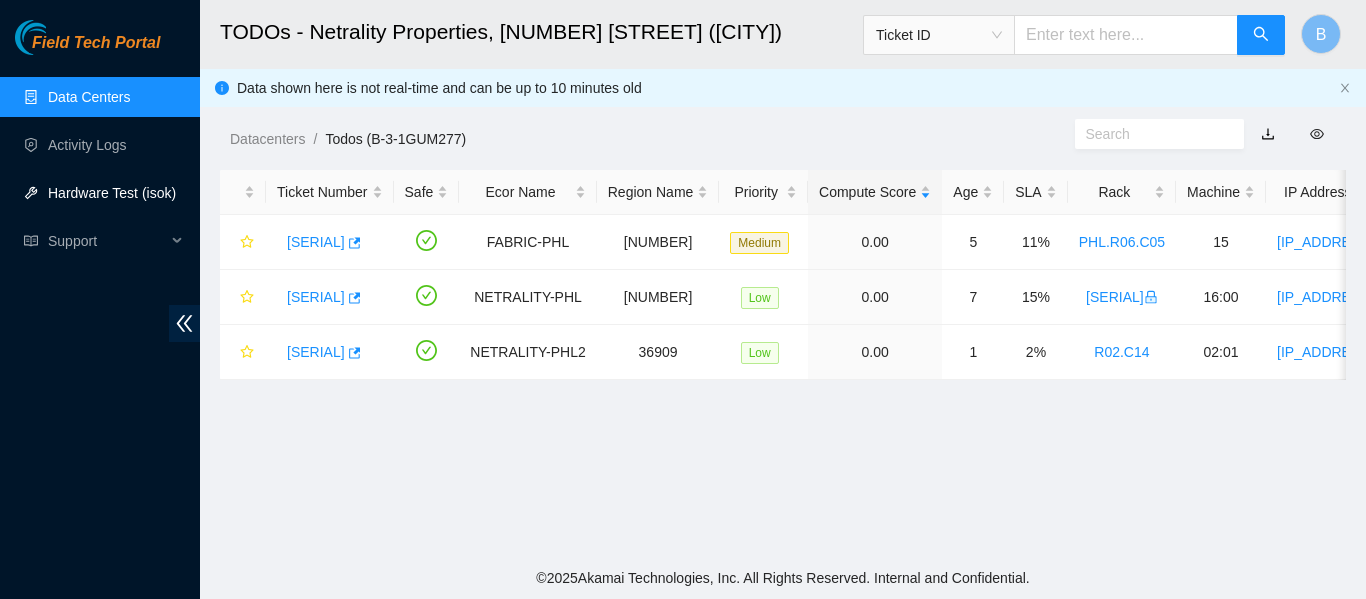 click on "Hardware Test (isok)" at bounding box center [112, 193] 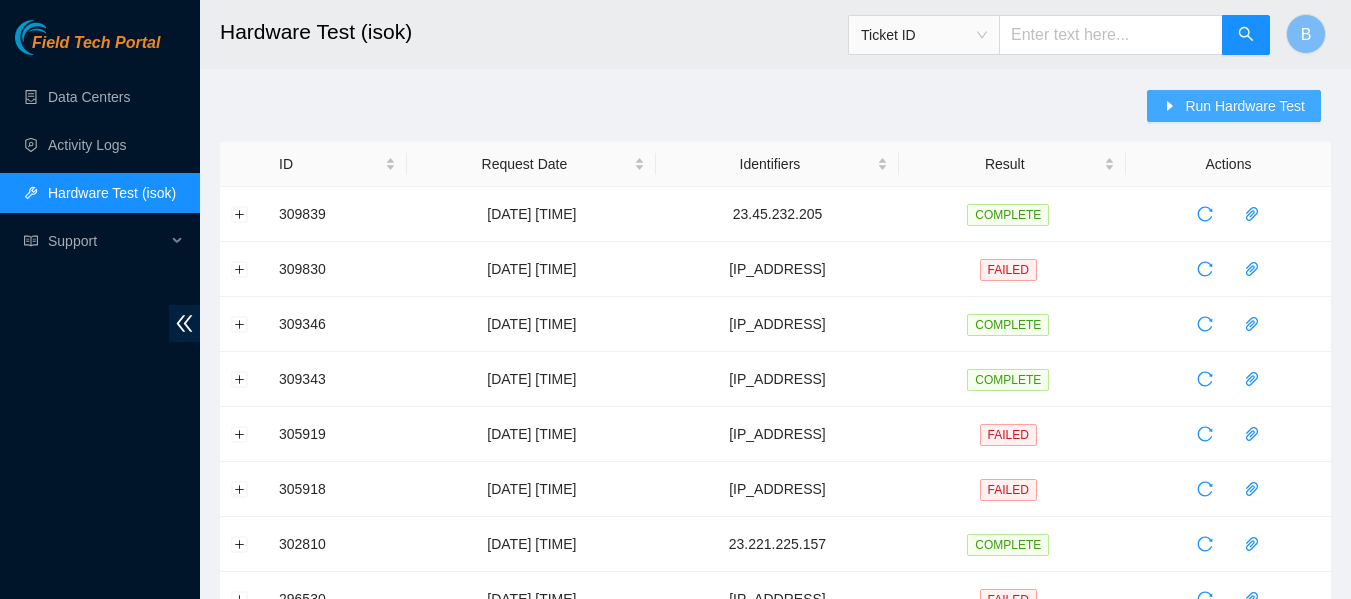 click on "Run Hardware Test" at bounding box center (1245, 106) 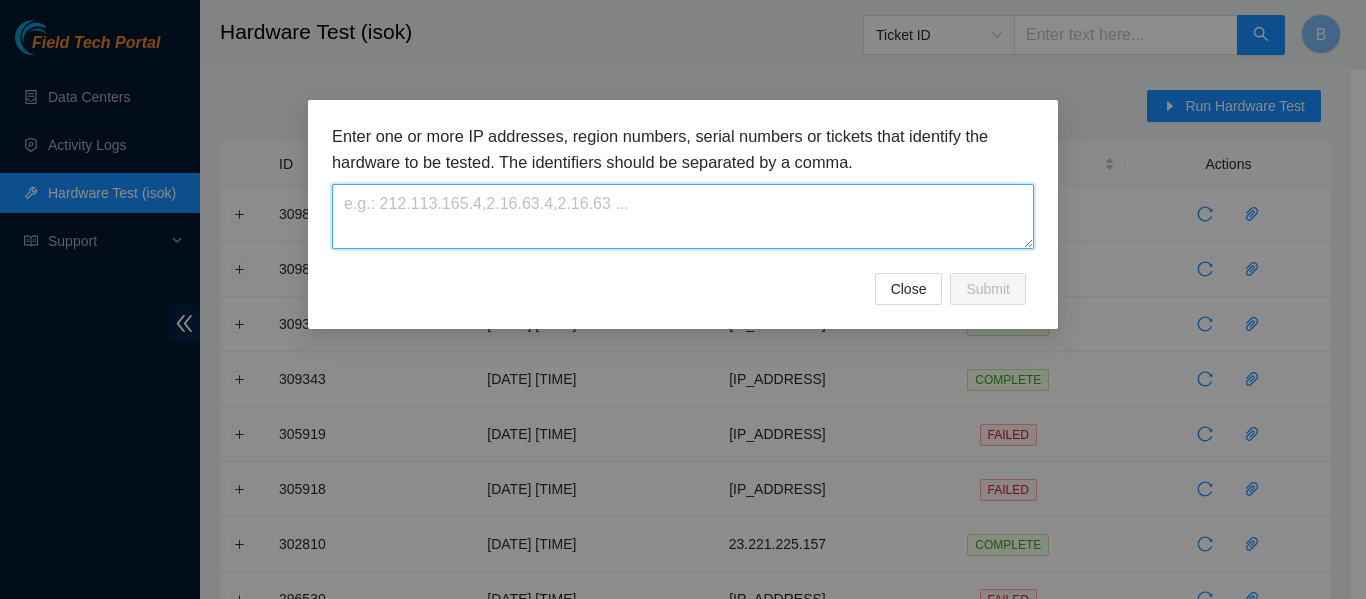 click at bounding box center (683, 216) 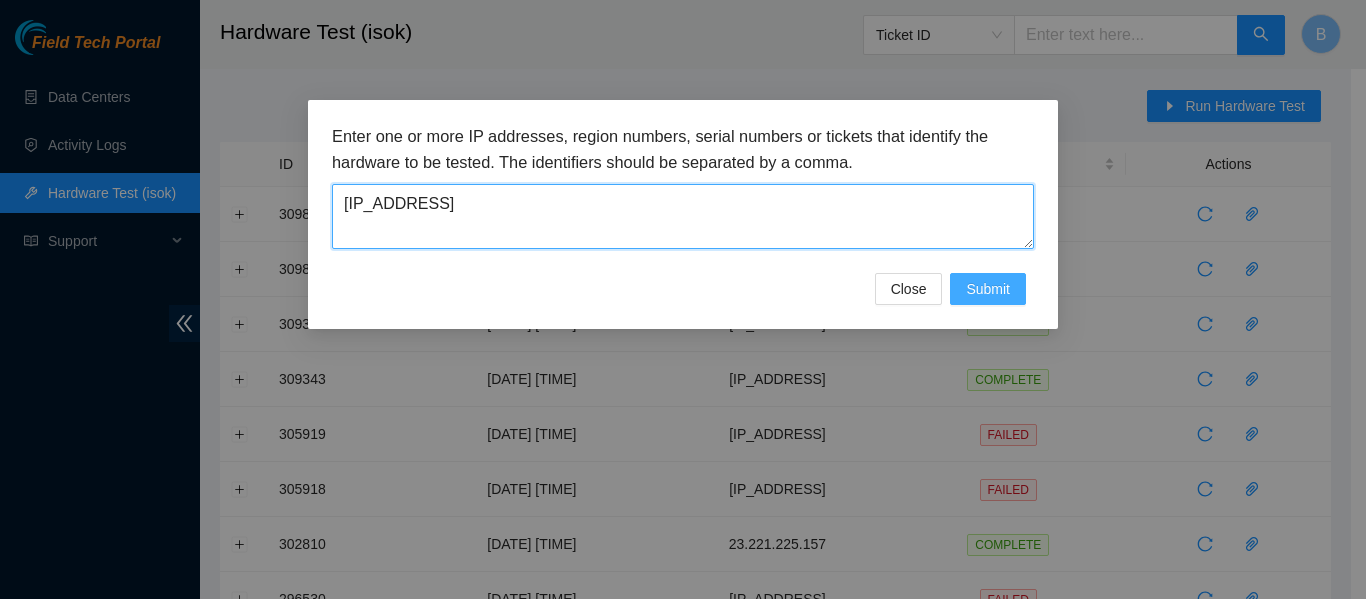 type on "[IP_ADDRESS]" 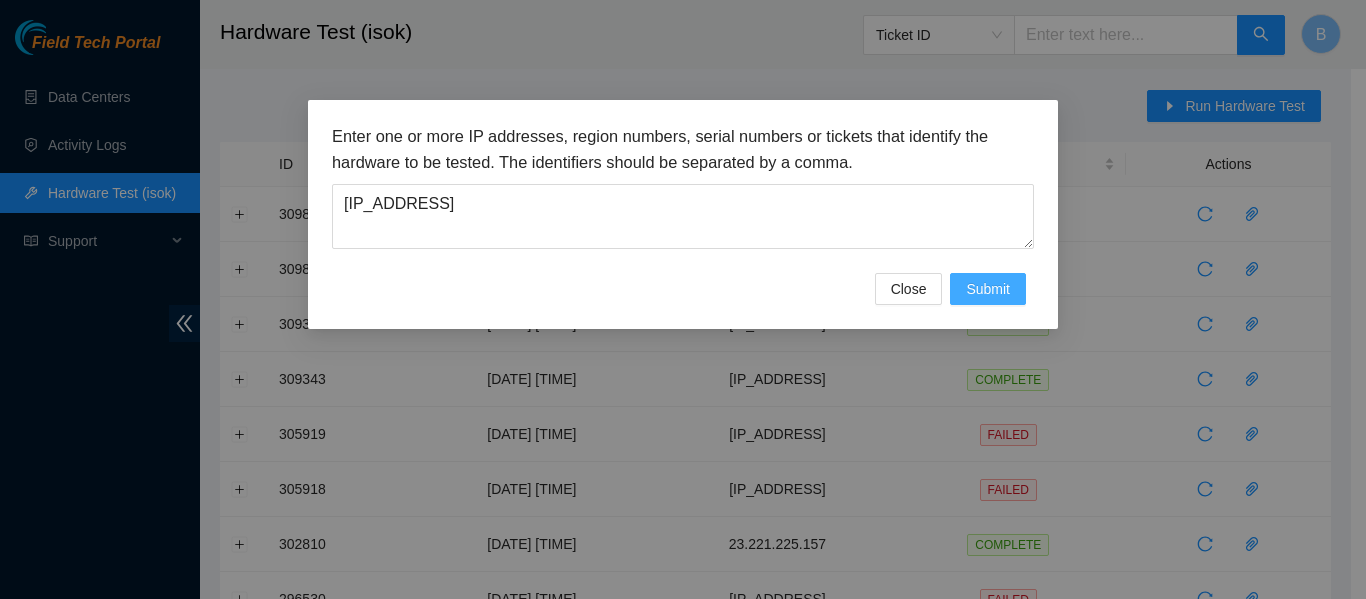 click on "Submit" at bounding box center (988, 289) 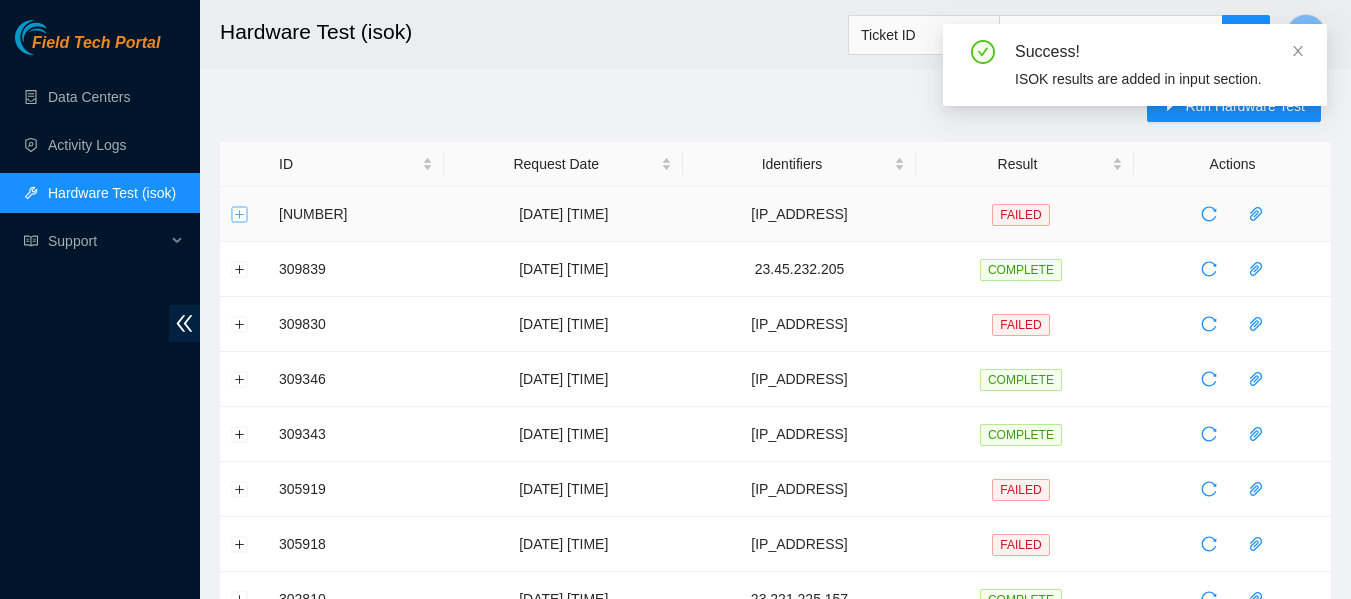 click at bounding box center (240, 214) 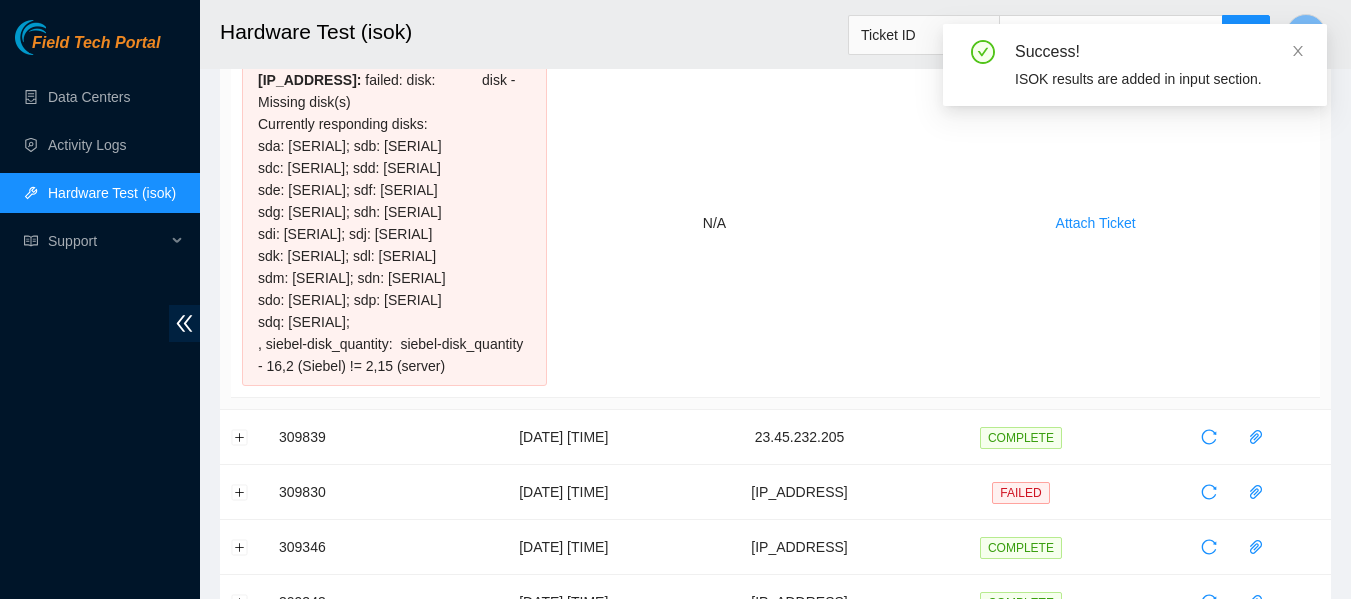 scroll, scrollTop: 205, scrollLeft: 0, axis: vertical 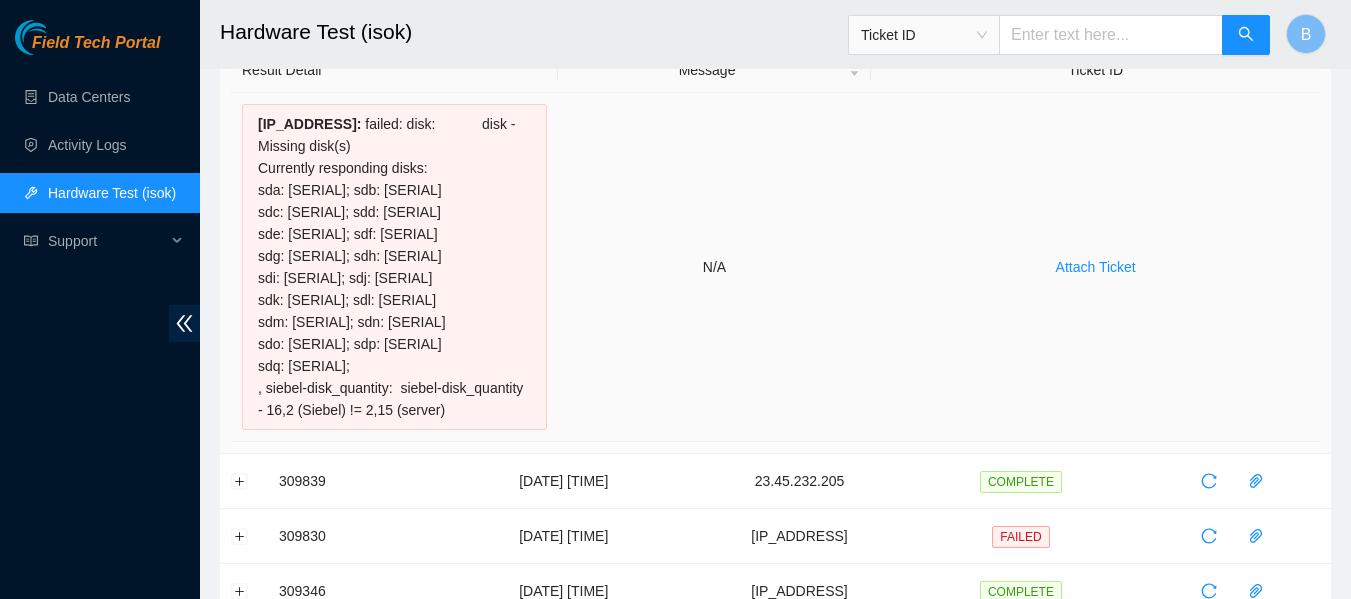 drag, startPoint x: 462, startPoint y: 433, endPoint x: 248, endPoint y: 122, distance: 377.51425 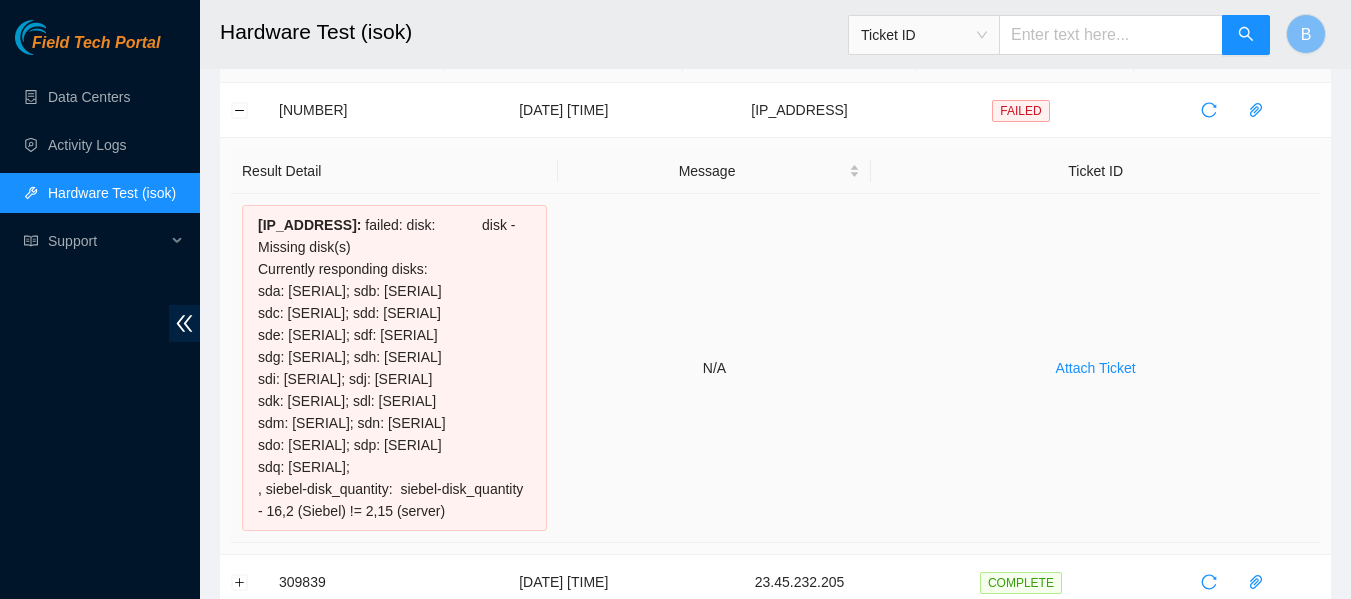 scroll, scrollTop: 0, scrollLeft: 0, axis: both 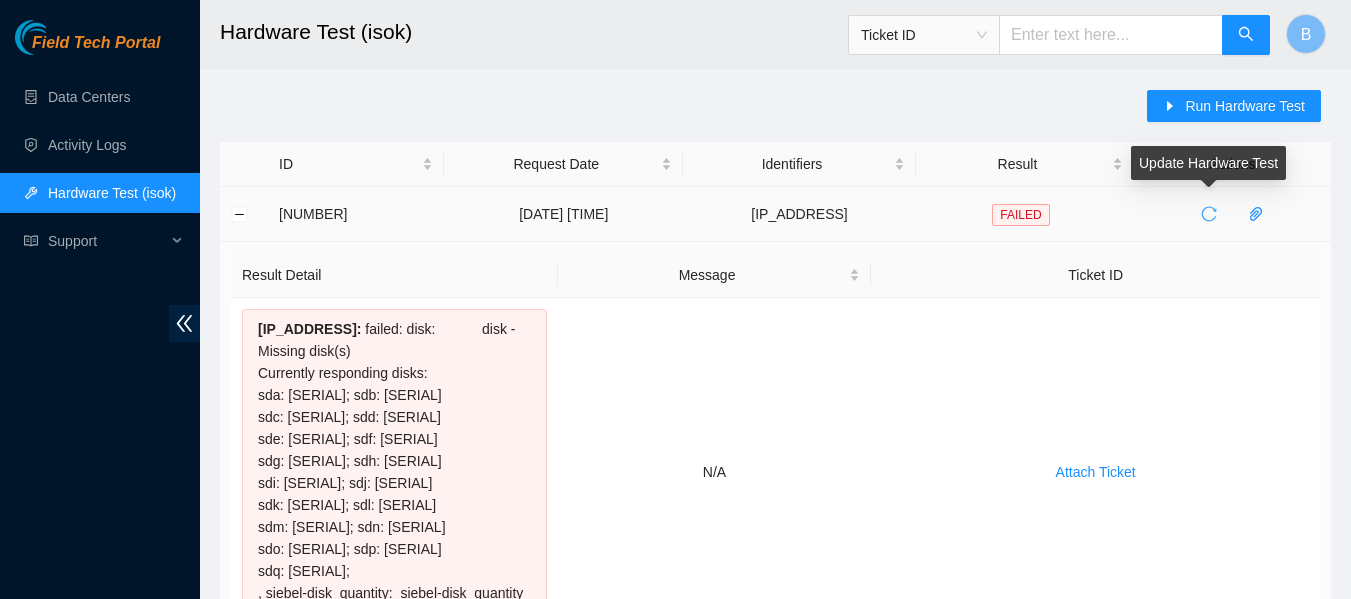 click 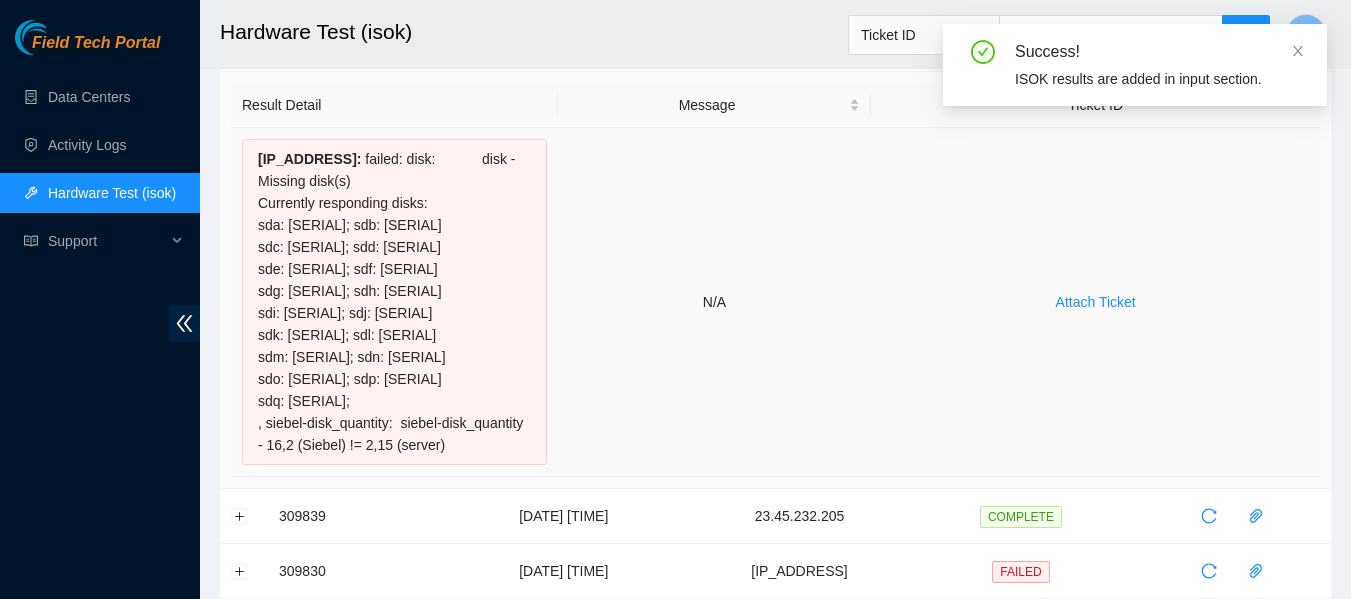 scroll, scrollTop: 169, scrollLeft: 0, axis: vertical 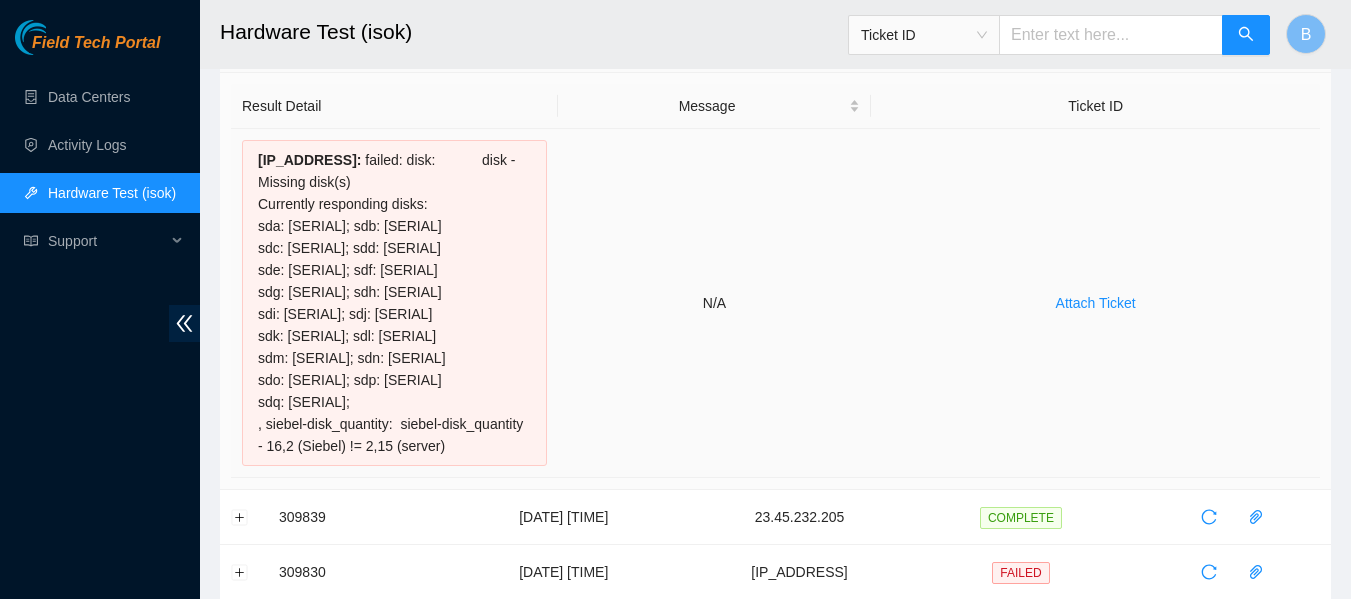 click on "N/A" at bounding box center (715, 303) 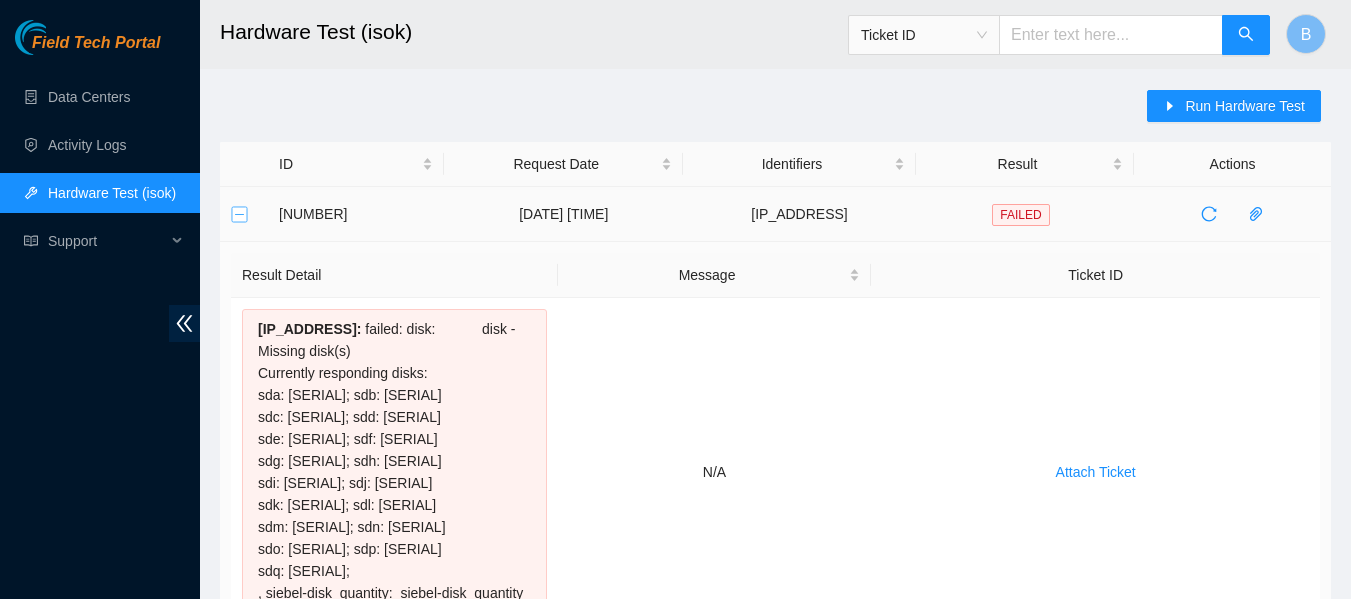 drag, startPoint x: 229, startPoint y: 210, endPoint x: 241, endPoint y: 210, distance: 12 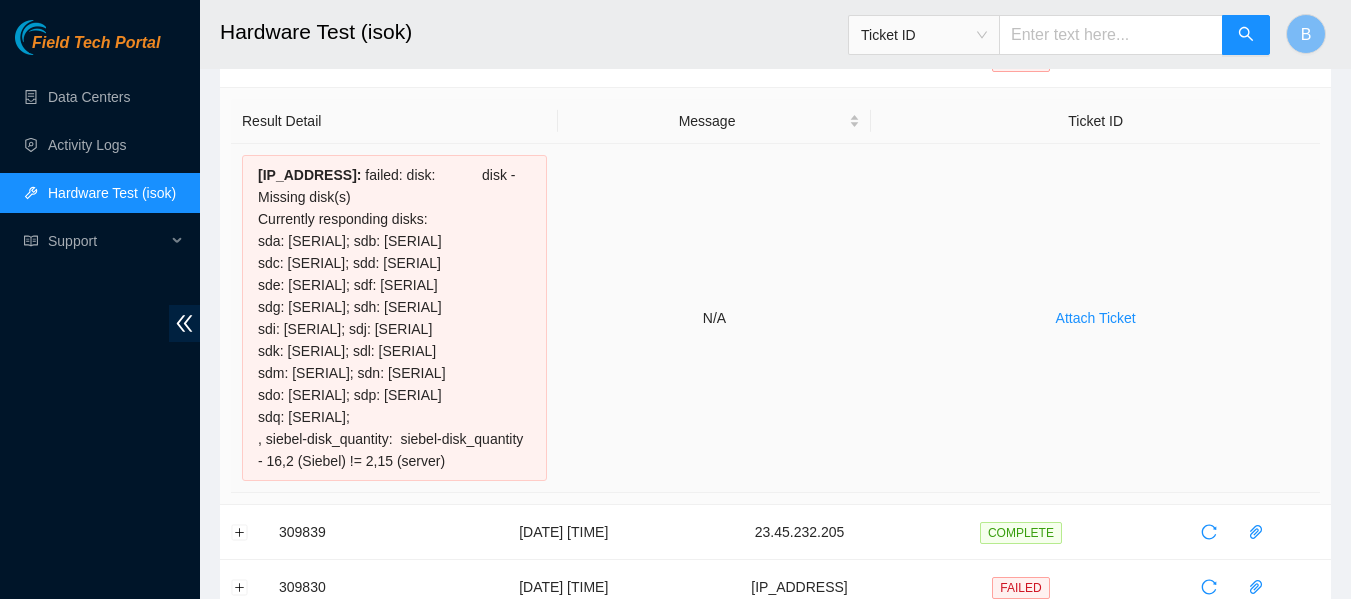 scroll, scrollTop: 155, scrollLeft: 0, axis: vertical 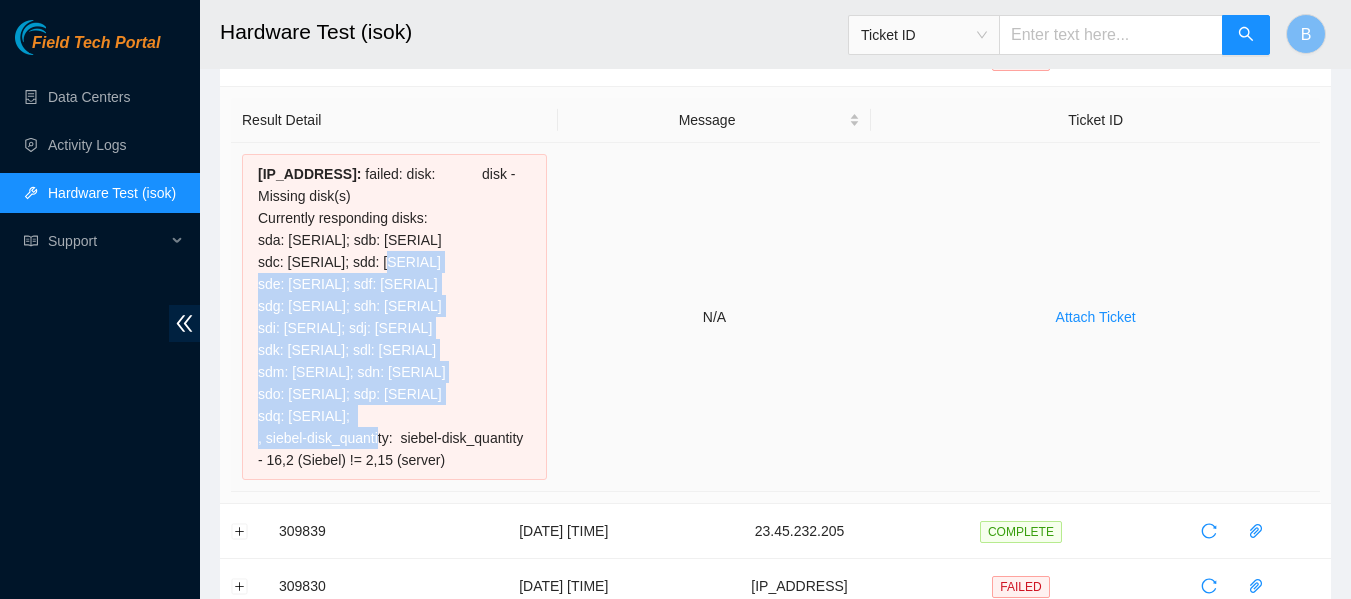 drag, startPoint x: 365, startPoint y: 438, endPoint x: 253, endPoint y: 279, distance: 194.4865 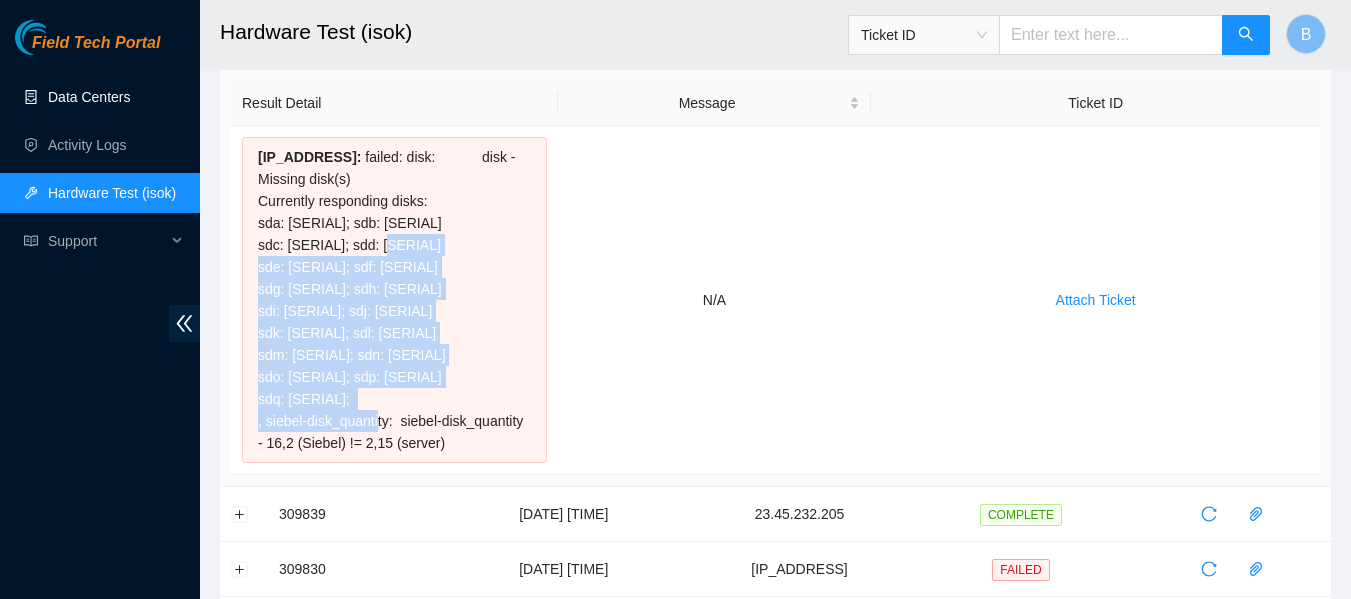 click on "Data Centers" at bounding box center [89, 97] 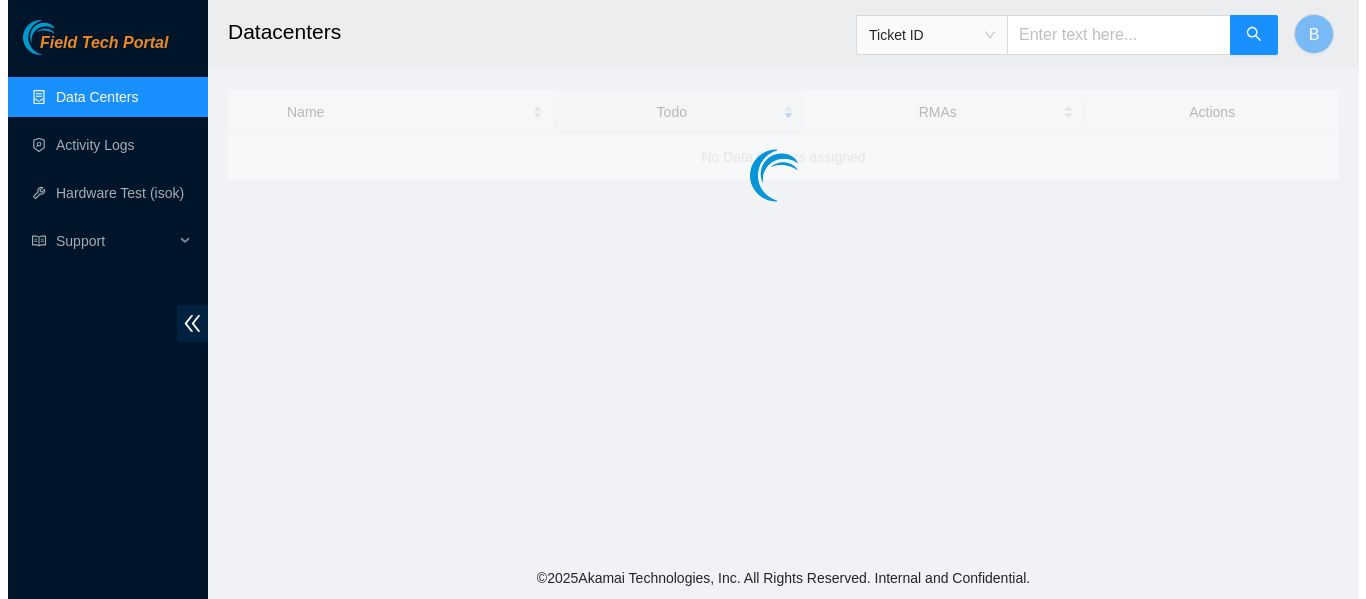 scroll, scrollTop: 0, scrollLeft: 0, axis: both 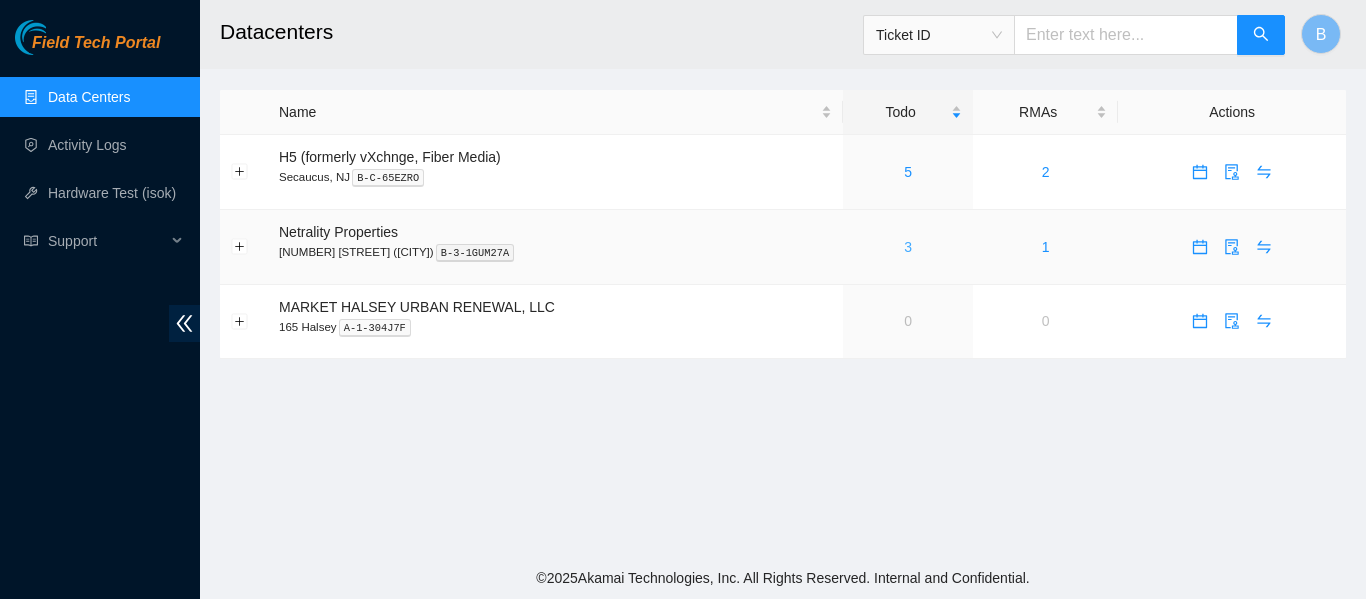 click on "3" at bounding box center [908, 247] 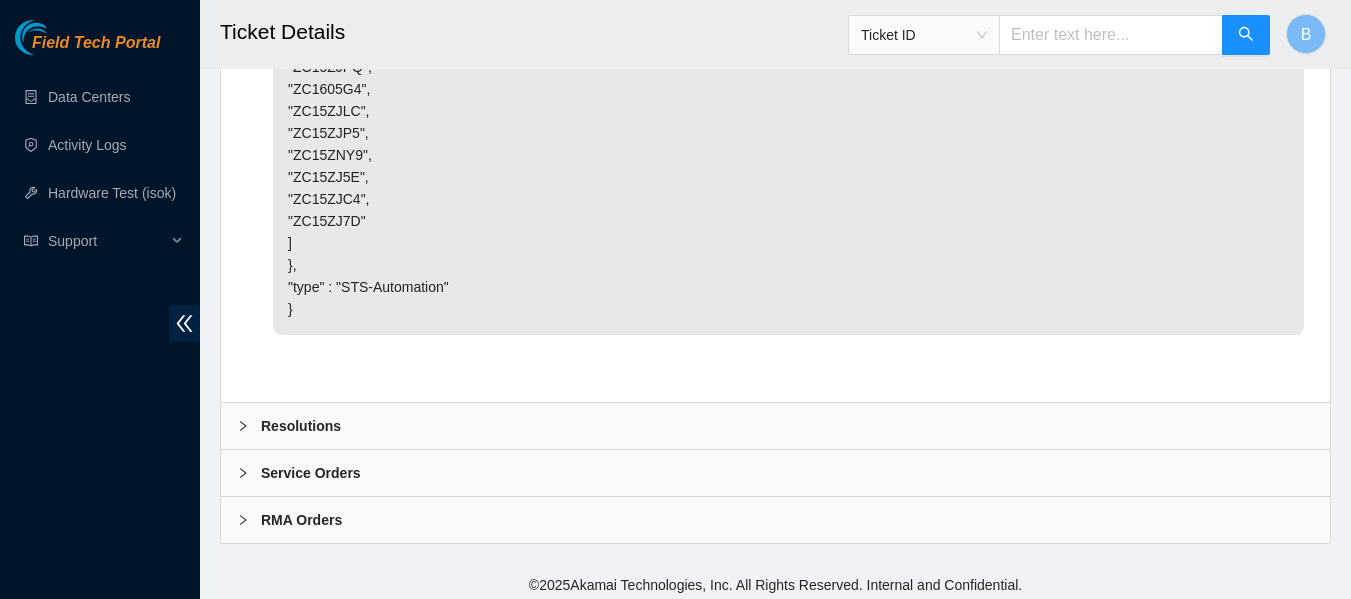 scroll, scrollTop: 2089, scrollLeft: 0, axis: vertical 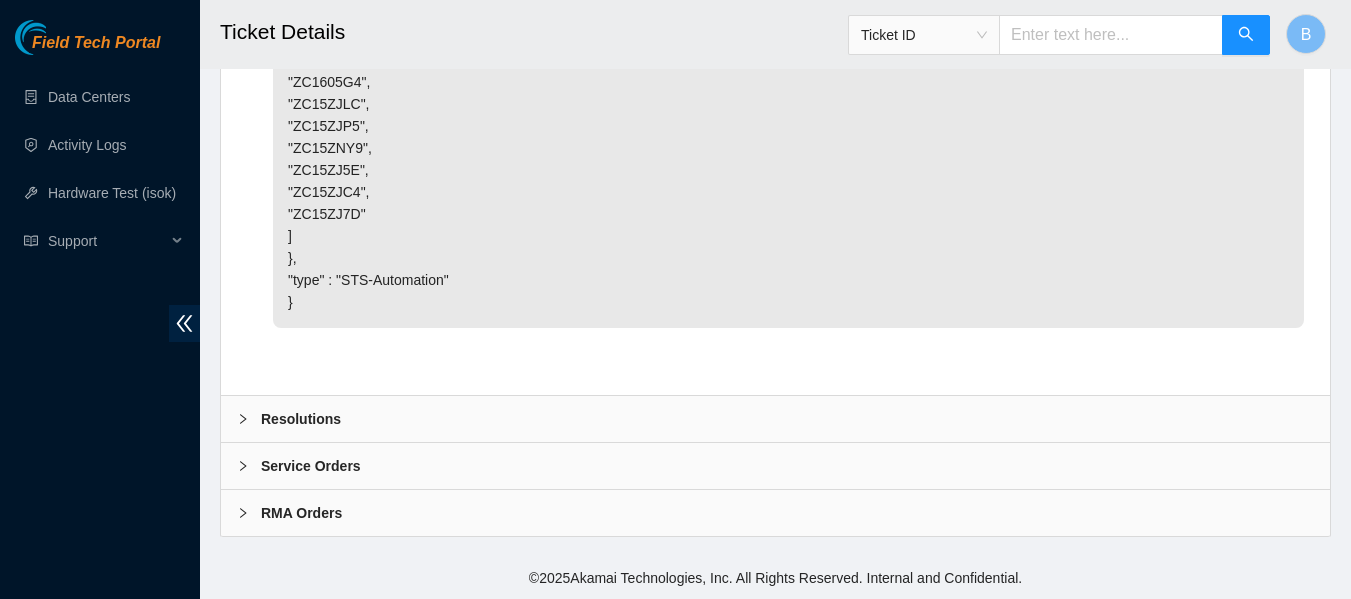 click 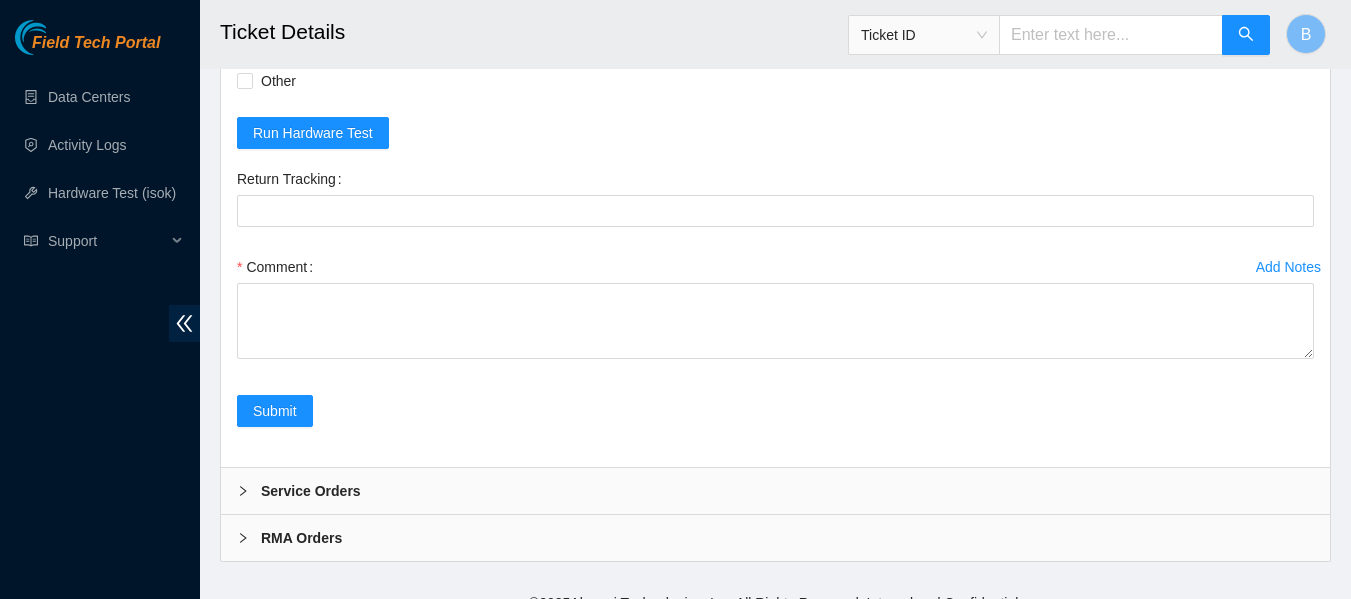 scroll, scrollTop: 2604, scrollLeft: 0, axis: vertical 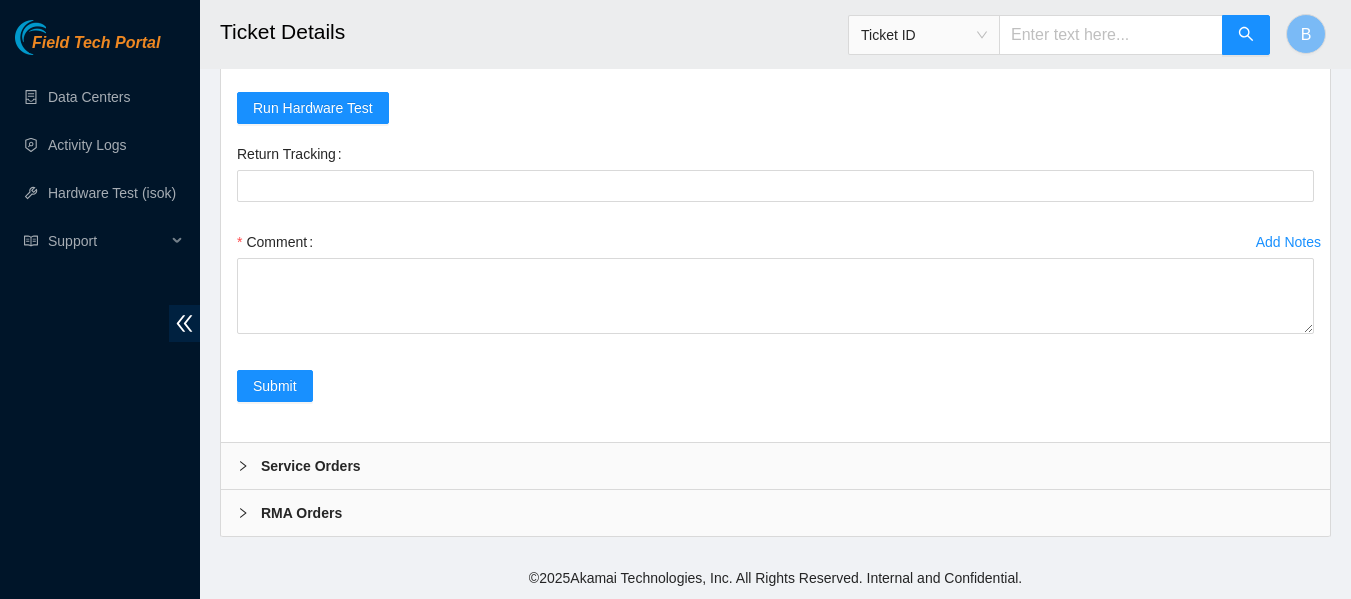 click 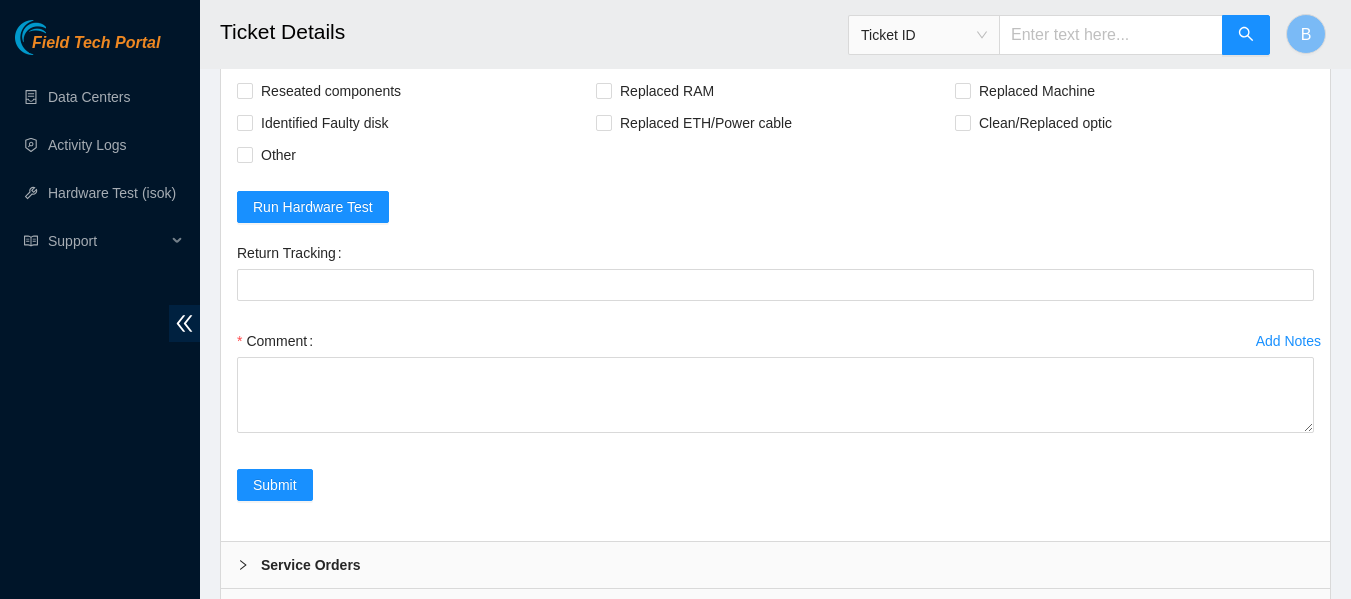 scroll, scrollTop: 2506, scrollLeft: 0, axis: vertical 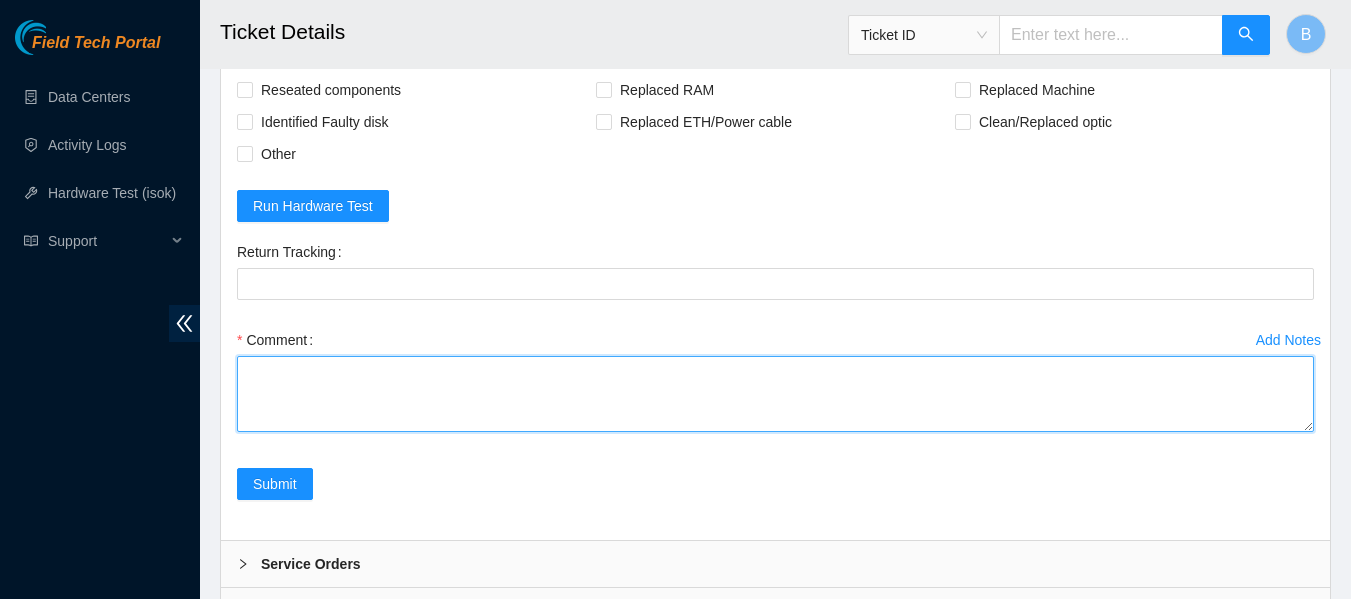 click on "Comment" at bounding box center [775, 394] 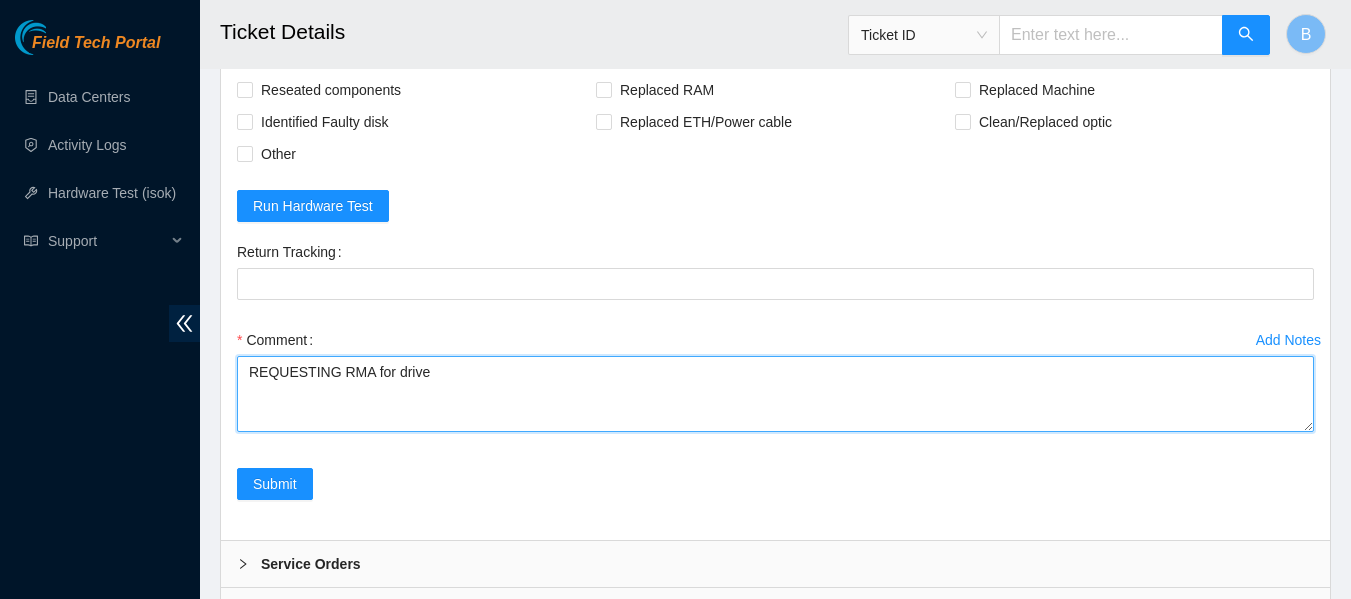 paste on "[PRODUCT_ID]" 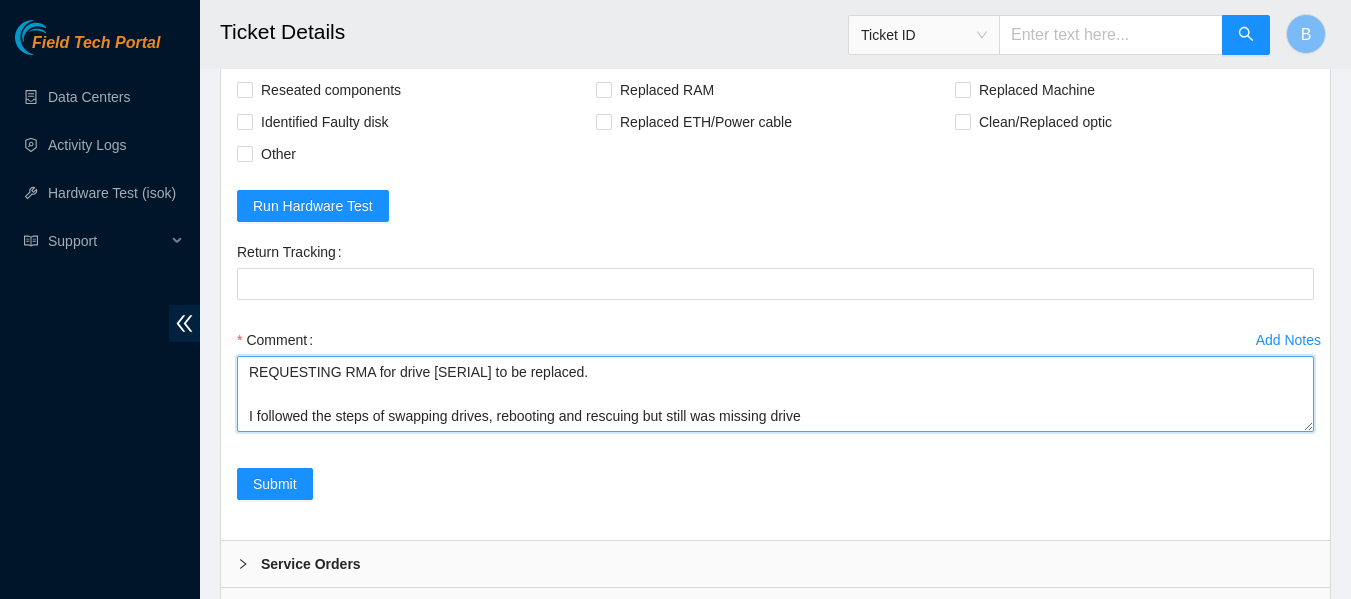 paste on "[PRODUCT_ID]" 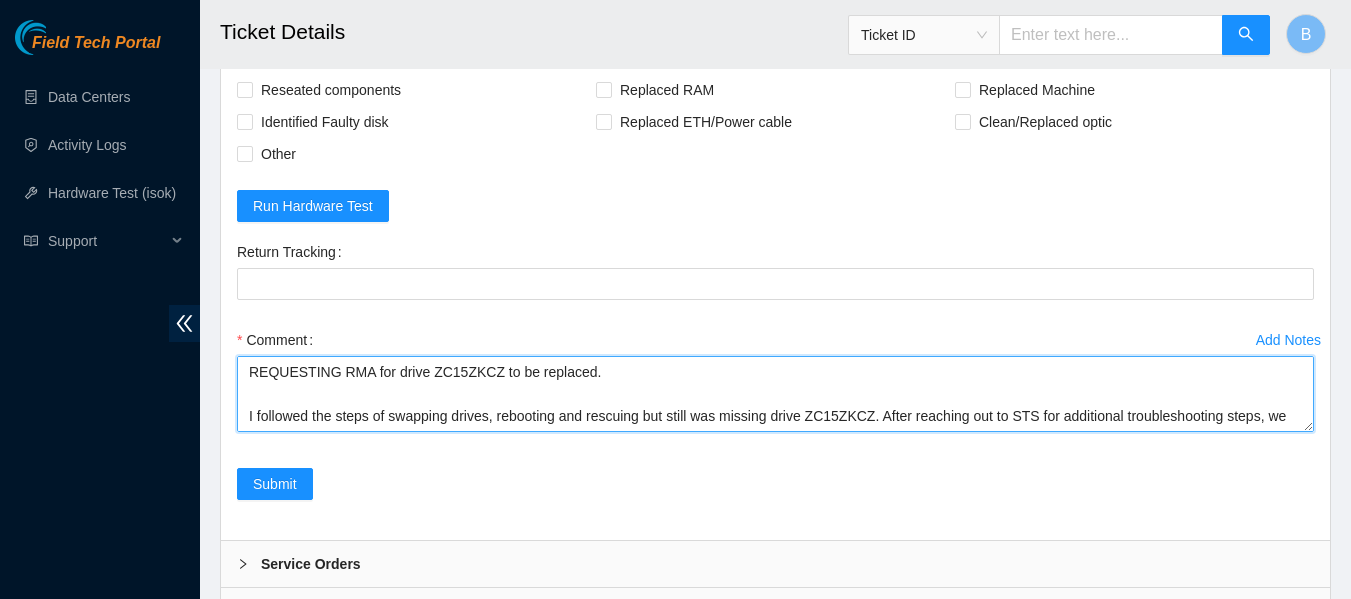 scroll, scrollTop: 22, scrollLeft: 0, axis: vertical 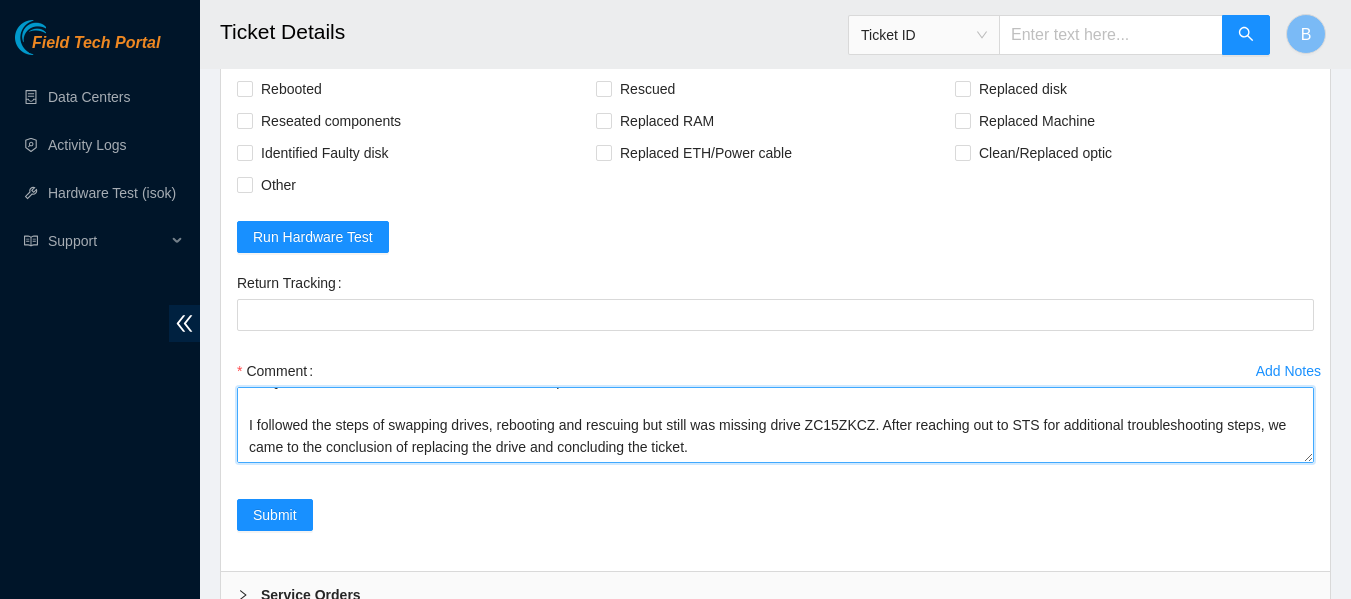 click on "REQUESTING RMA for drive ZC15ZKCZ to be replaced.
I followed the steps of swapping drives, rebooting and rescuing but still was missing drive ZC15ZKCZ. After reaching out to STS for additional troubleshooting steps, we came to the conclusion of replacing the drive and concluding the ticket." at bounding box center [775, 425] 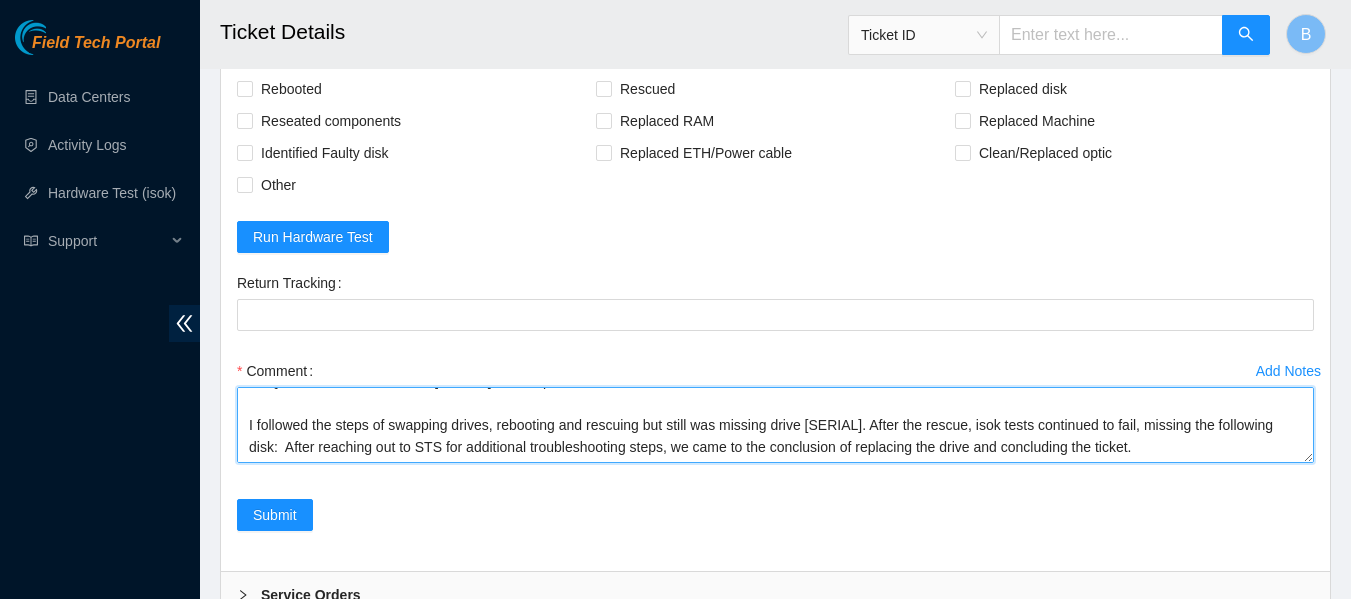 paste on "[PRODUCT_ID]" 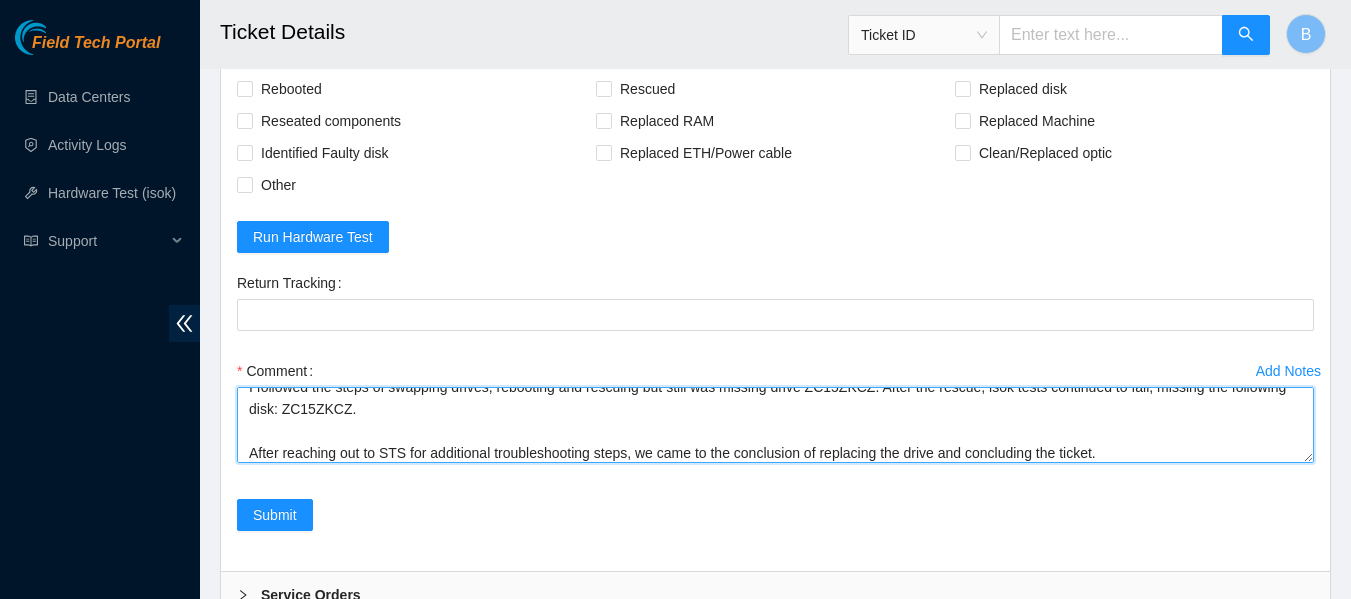 scroll, scrollTop: 66, scrollLeft: 0, axis: vertical 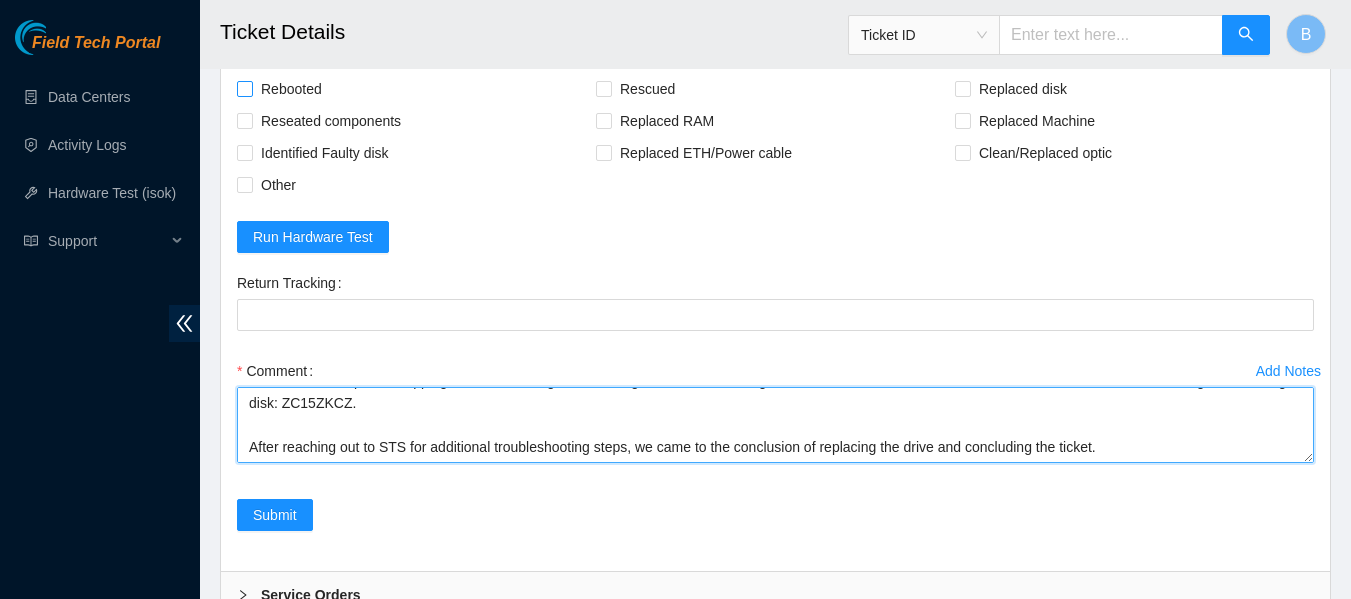 type on "REQUESTING RMA for drive ZC15ZKCZ to be replaced.
I followed the steps of swapping drives, rebooting and rescuing but still was missing drive ZC15ZKCZ. After the rescue, isok tests continued to fail, missing the following disk: ZC15ZKCZ.
After reaching out to STS for additional troubleshooting steps, we came to the conclusion of replacing the drive and concluding the ticket." 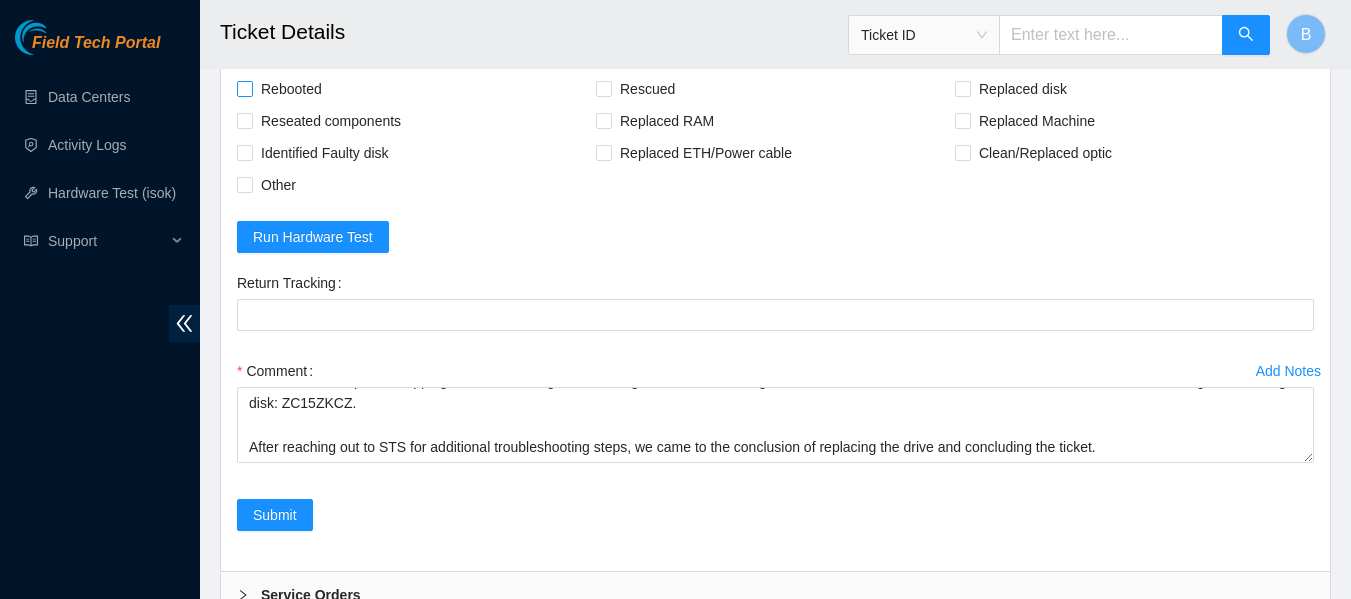 click on "Rebooted" at bounding box center [291, 89] 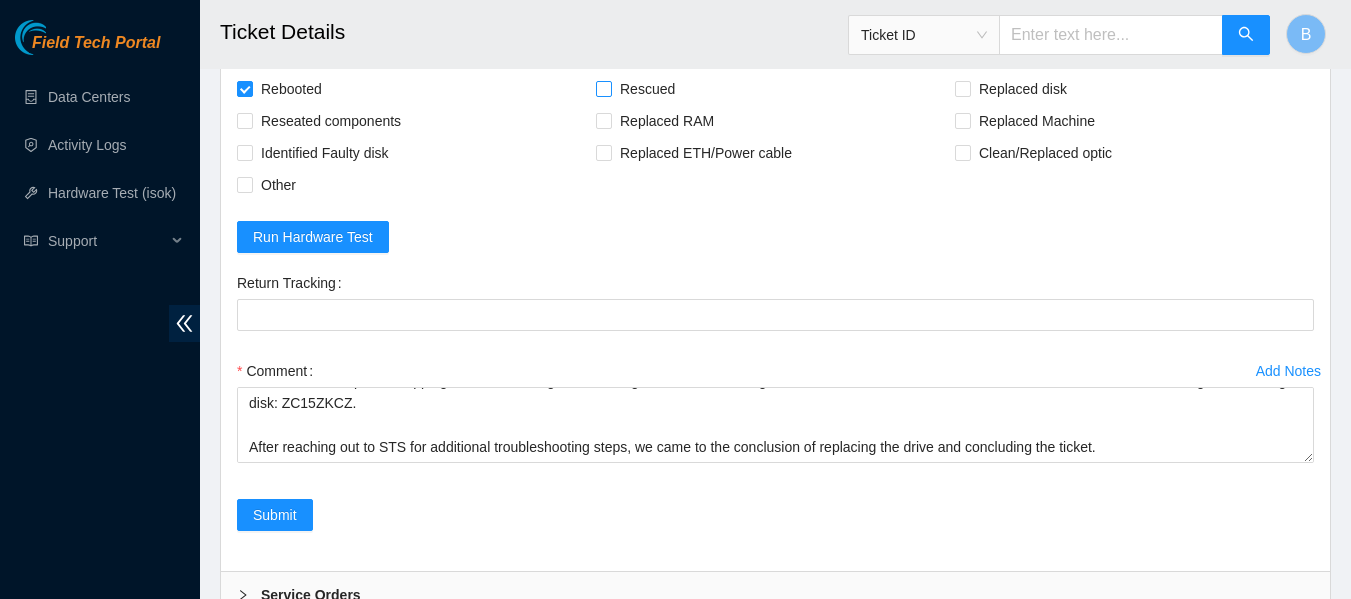 click on "Rescued" at bounding box center (647, 89) 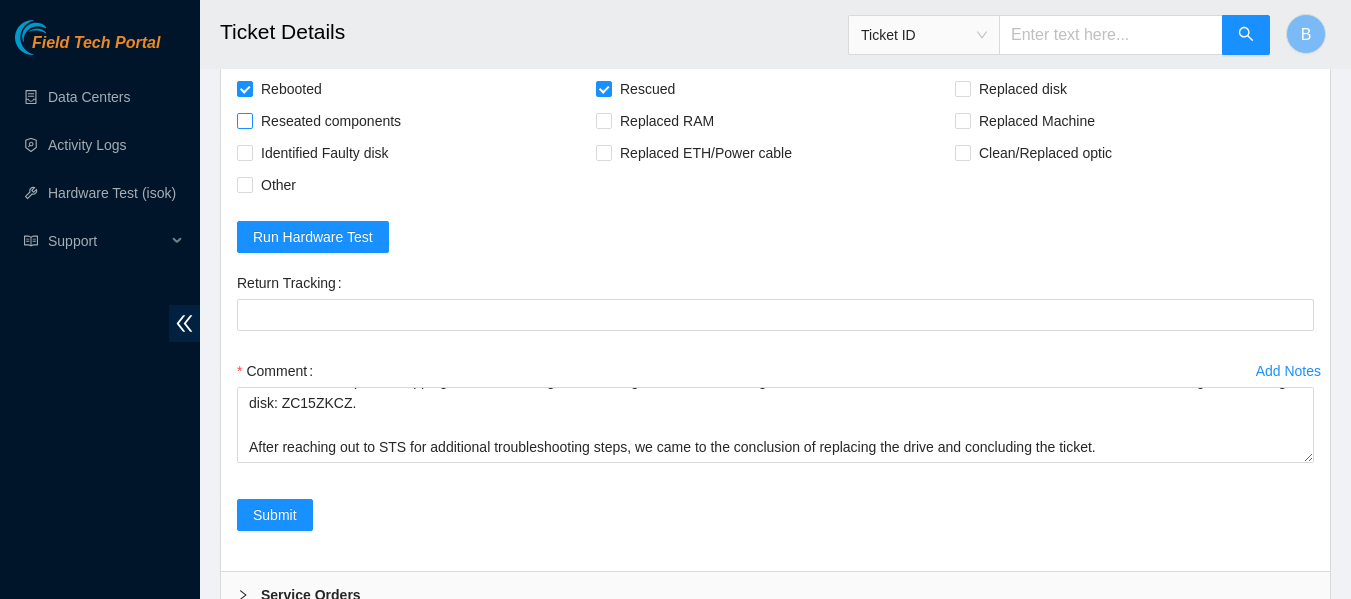 click on "Reseated components" at bounding box center (331, 121) 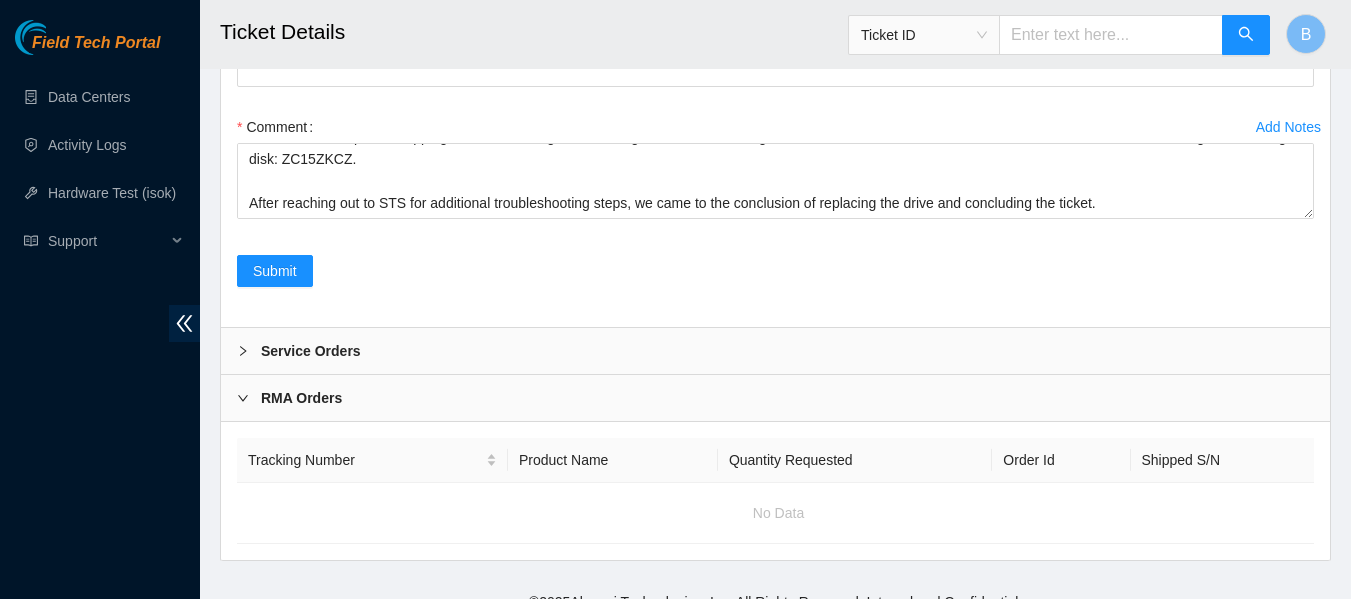 scroll, scrollTop: 2711, scrollLeft: 0, axis: vertical 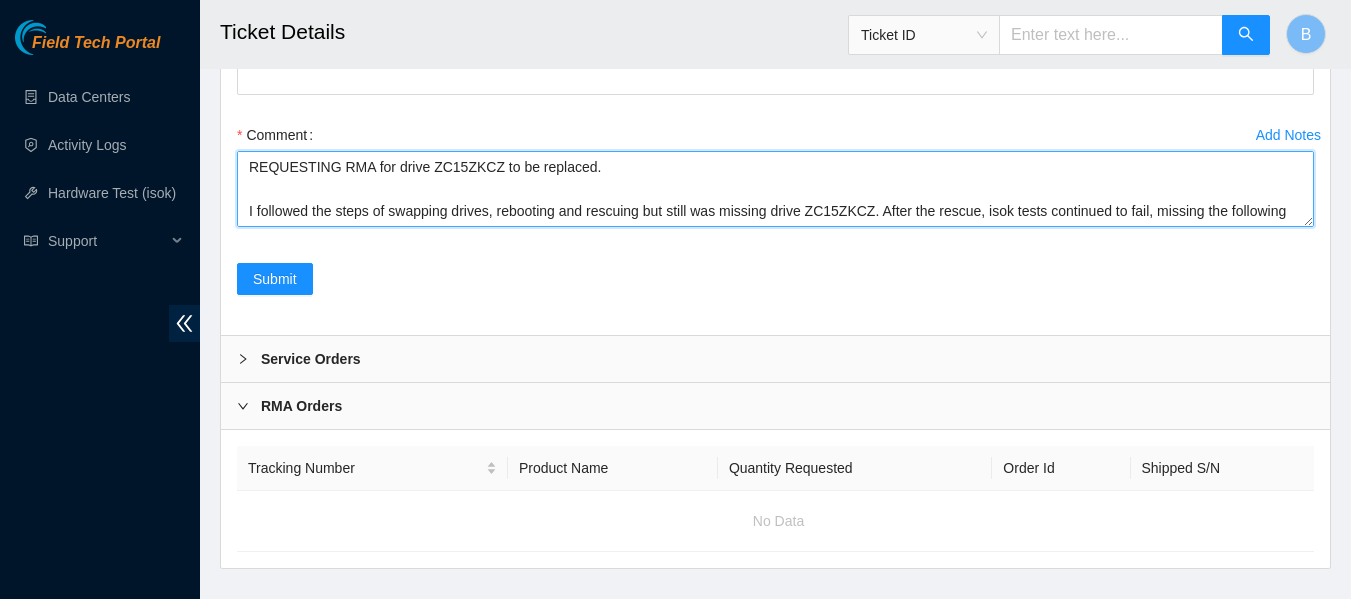 click on "REQUESTING RMA for drive ZC15ZKCZ to be replaced.
I followed the steps of swapping drives, rebooting and rescuing but still was missing drive ZC15ZKCZ. After the rescue, isok tests continued to fail, missing the following disk: ZC15ZKCZ.
After reaching out to STS for additional troubleshooting steps, we came to the conclusion of replacing the drive and concluding the ticket." at bounding box center [775, 189] 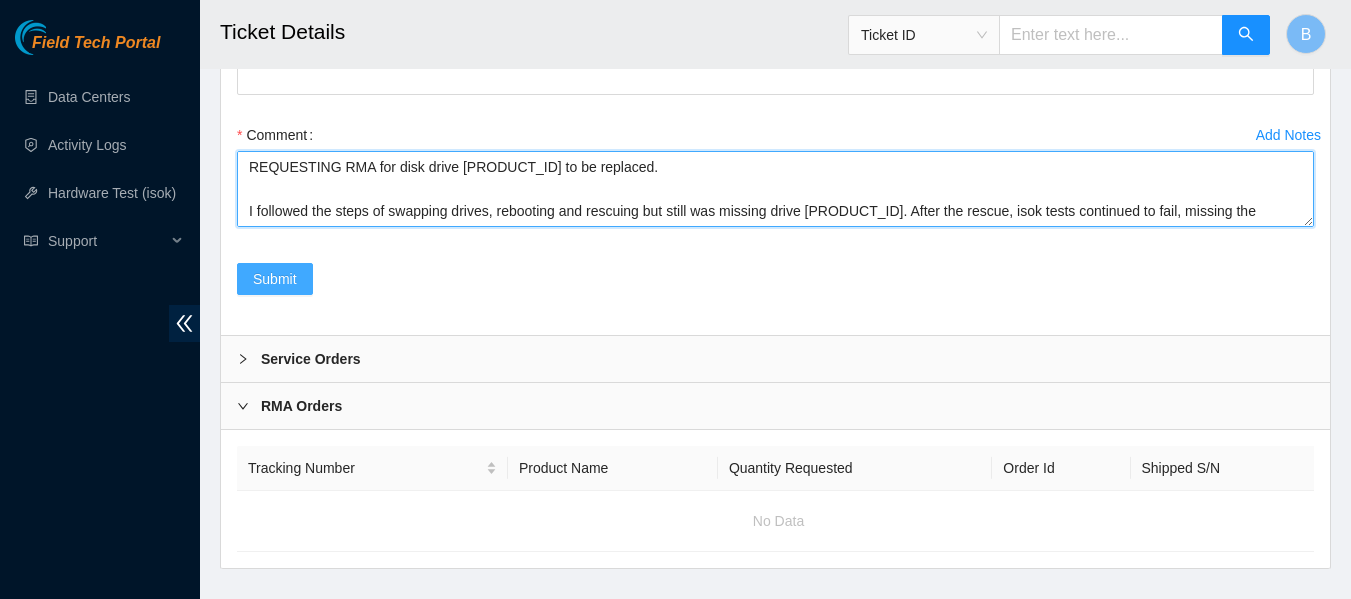 type on "REQUESTING RMA for disk drive [PRODUCT_ID] to be replaced.
I followed the steps of swapping drives, rebooting and rescuing but still was missing drive [PRODUCT_ID]. After the rescue, isok tests continued to fail, missing the following disk: [PRODUCT_ID].
After reaching out to STS for additional troubleshooting steps, we came to the conclusion of replacing the drive and concluding the ticket." 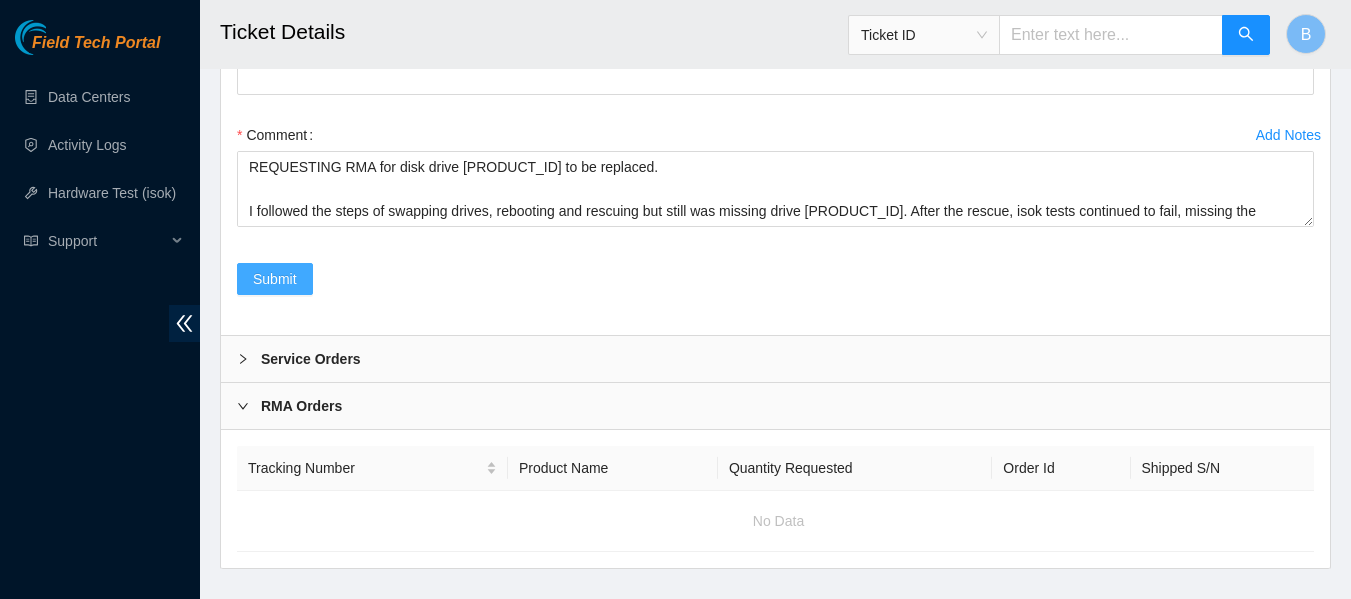 click on "Submit" at bounding box center [275, 279] 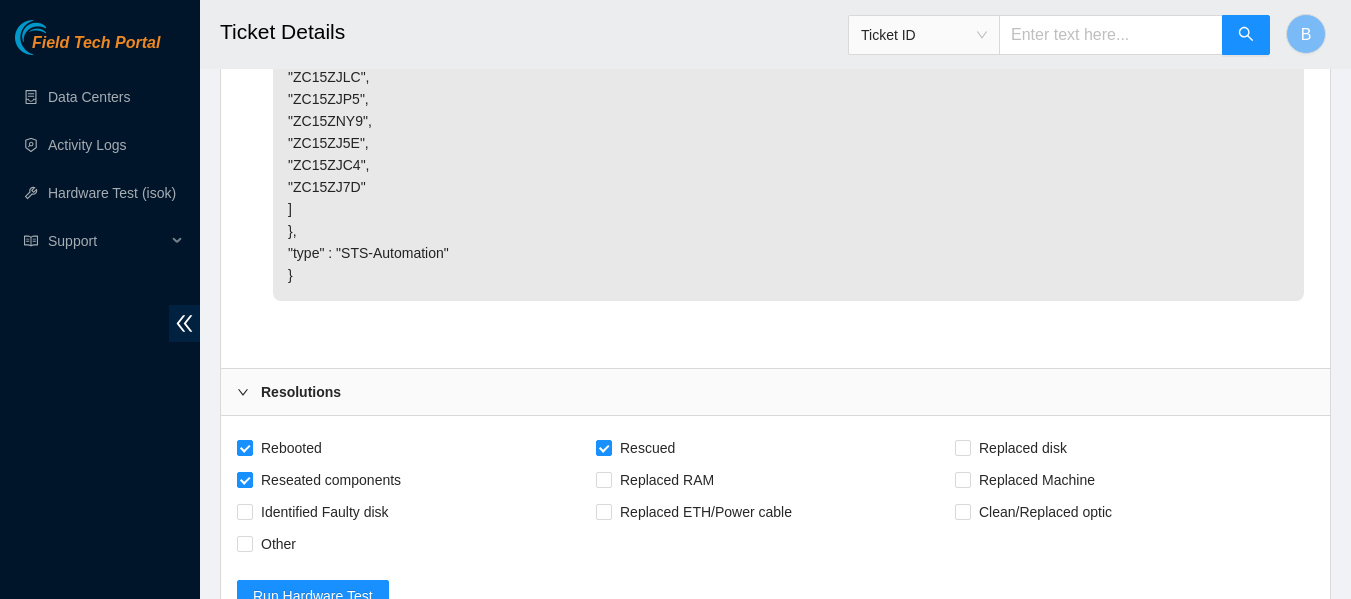 scroll, scrollTop: 0, scrollLeft: 0, axis: both 